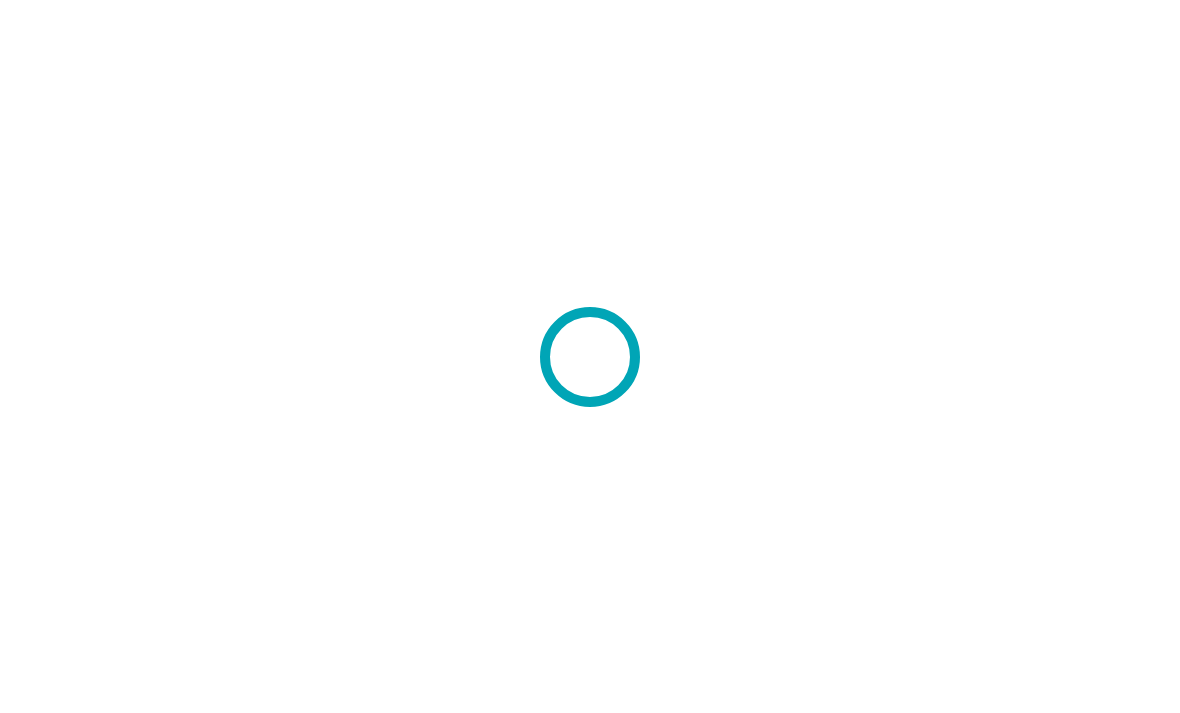 scroll, scrollTop: 0, scrollLeft: 0, axis: both 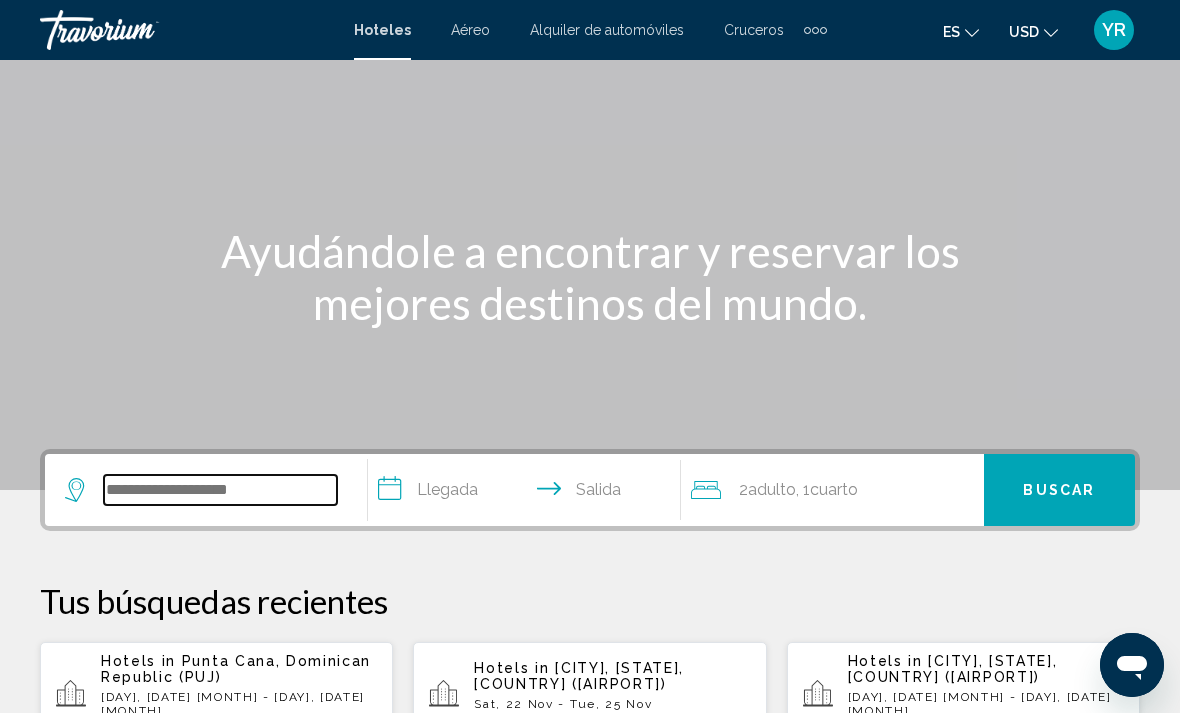 click at bounding box center (220, 490) 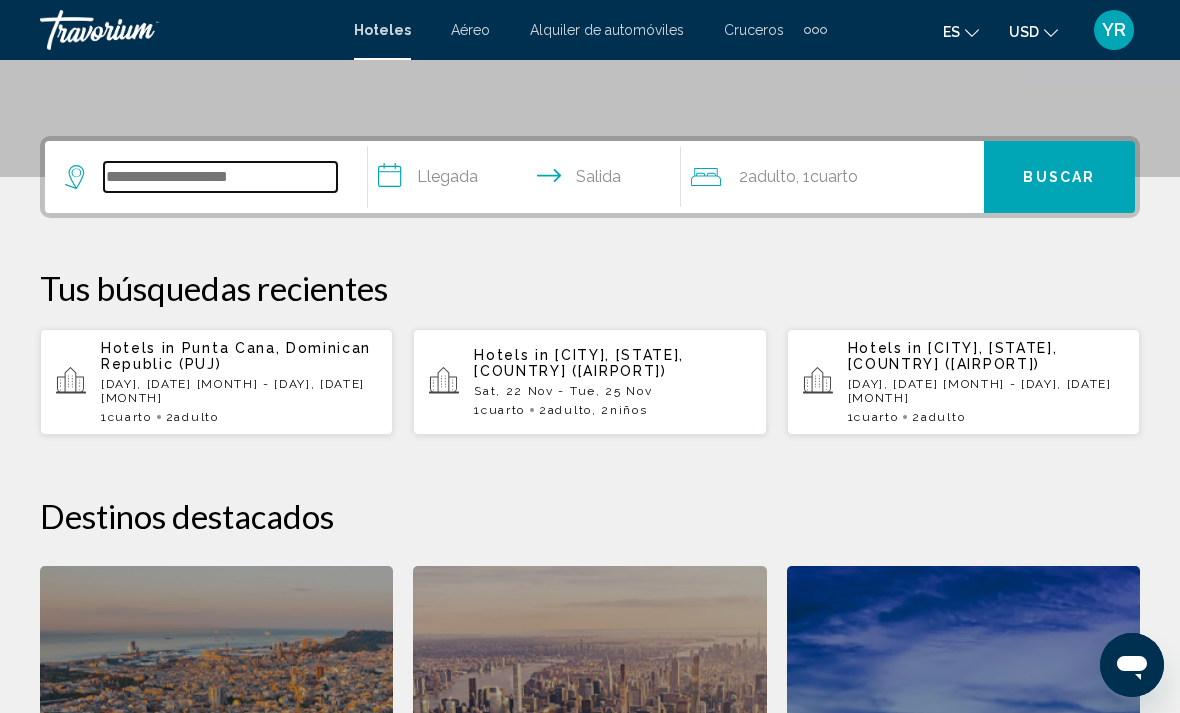 click at bounding box center (220, 177) 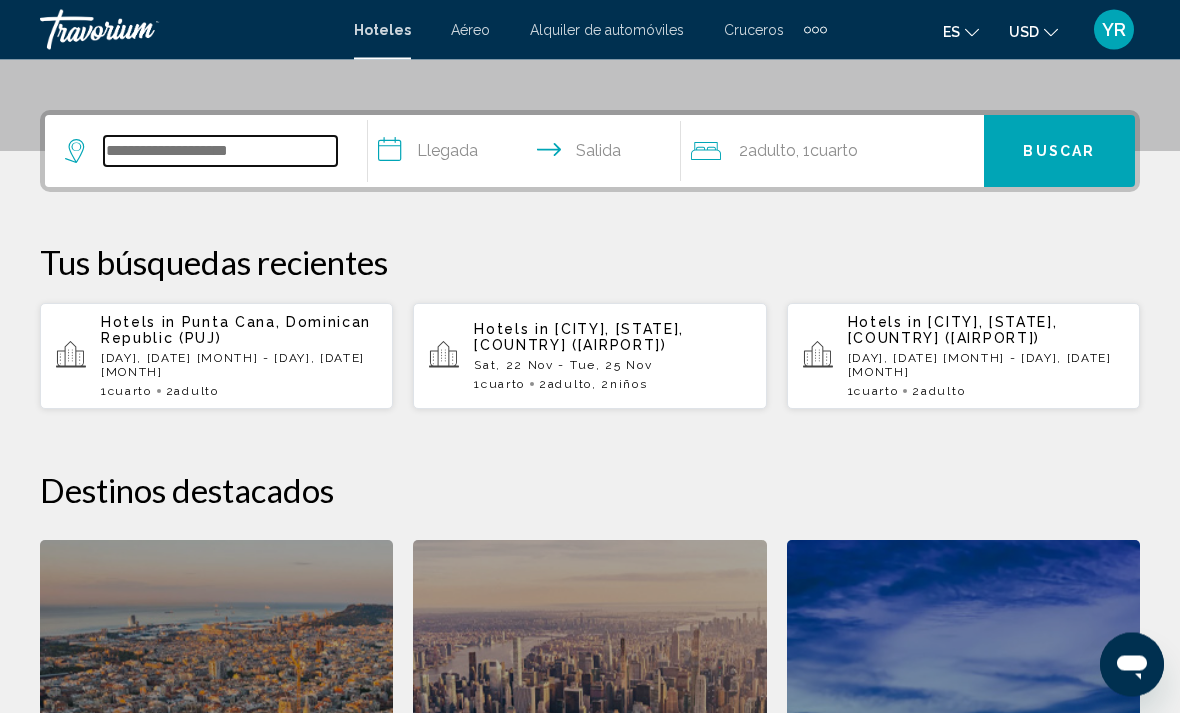 scroll, scrollTop: 473, scrollLeft: 0, axis: vertical 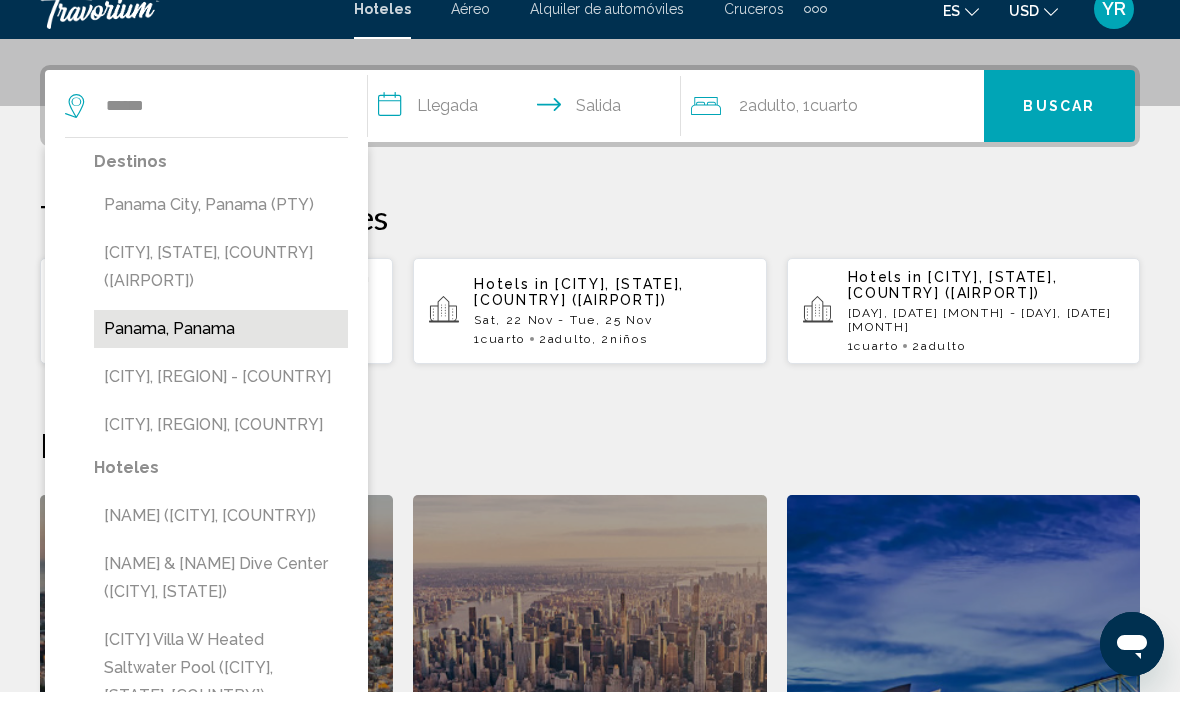 click on "Panama, Panama" at bounding box center (221, 350) 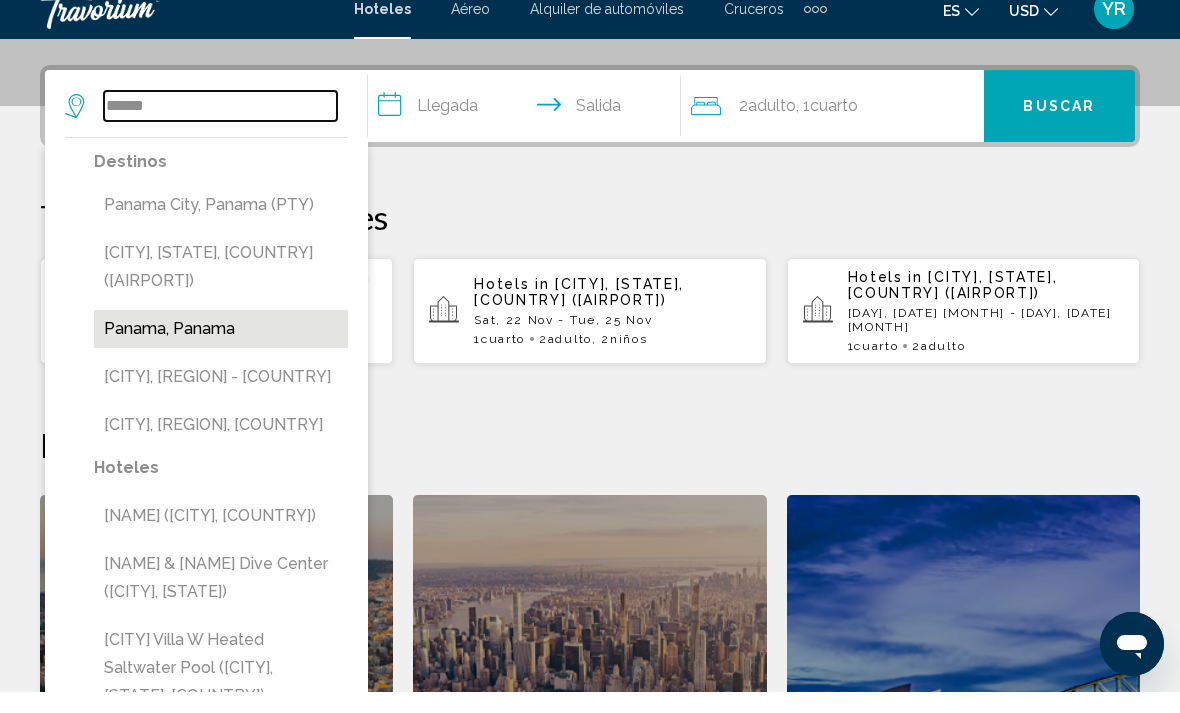 type on "**********" 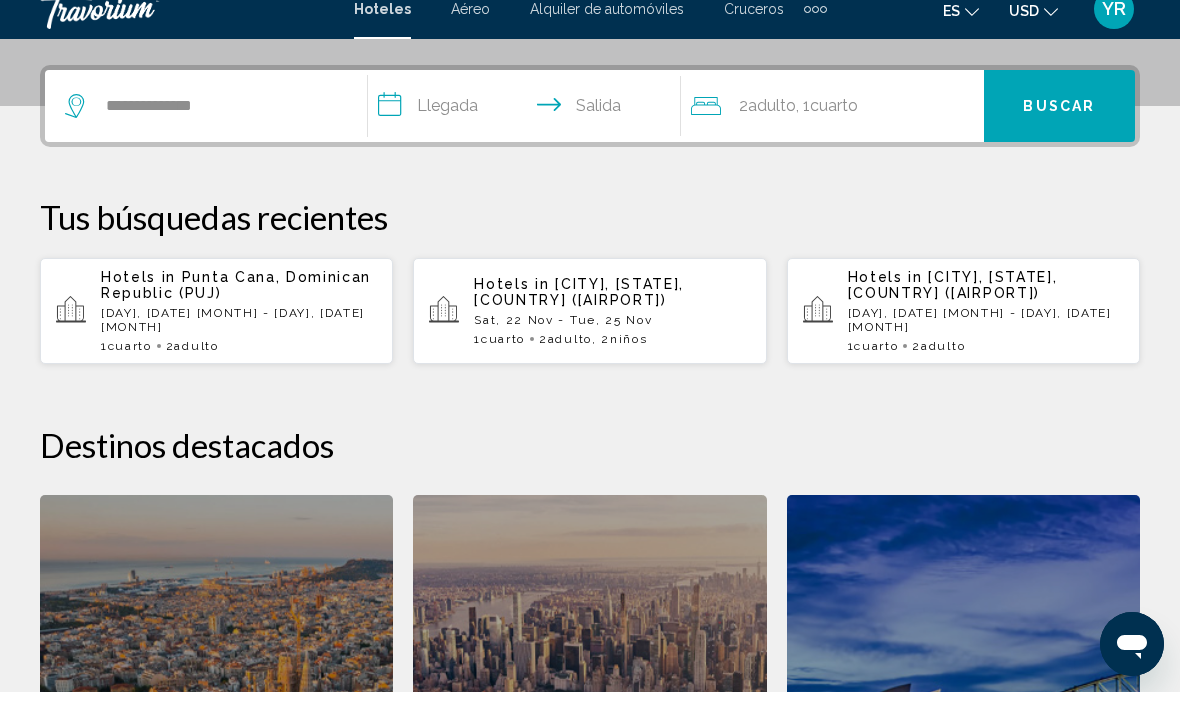 click on "**********" at bounding box center (528, 130) 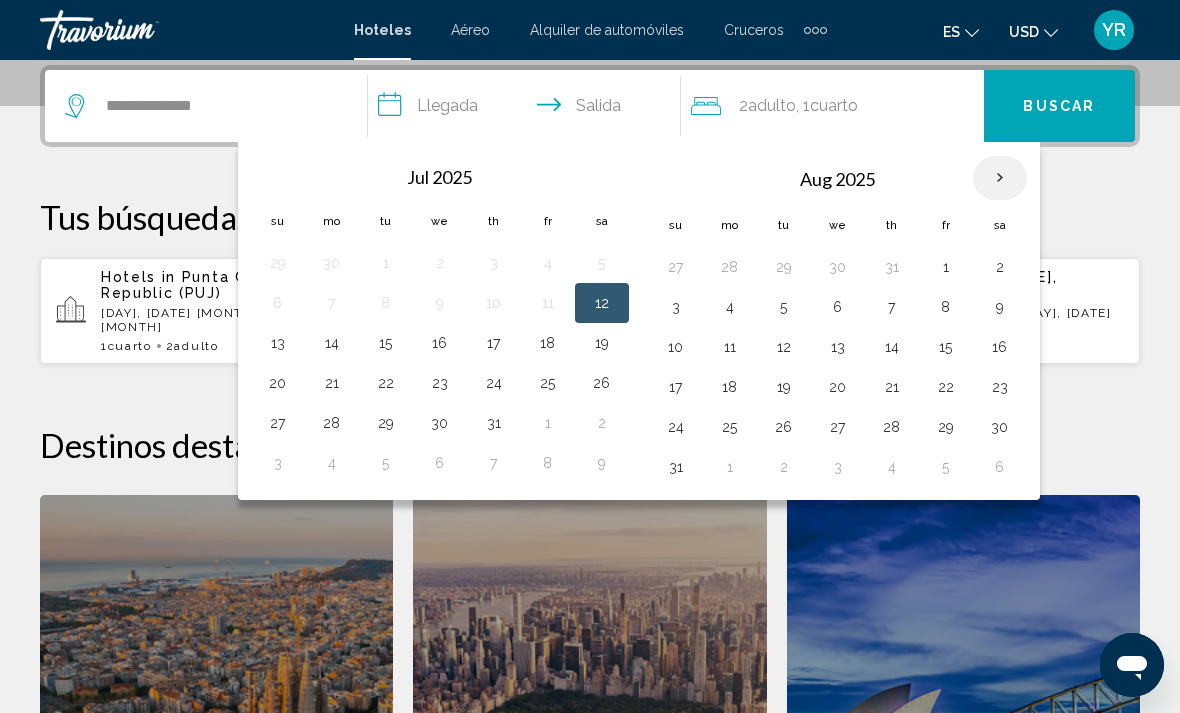 click at bounding box center [1000, 178] 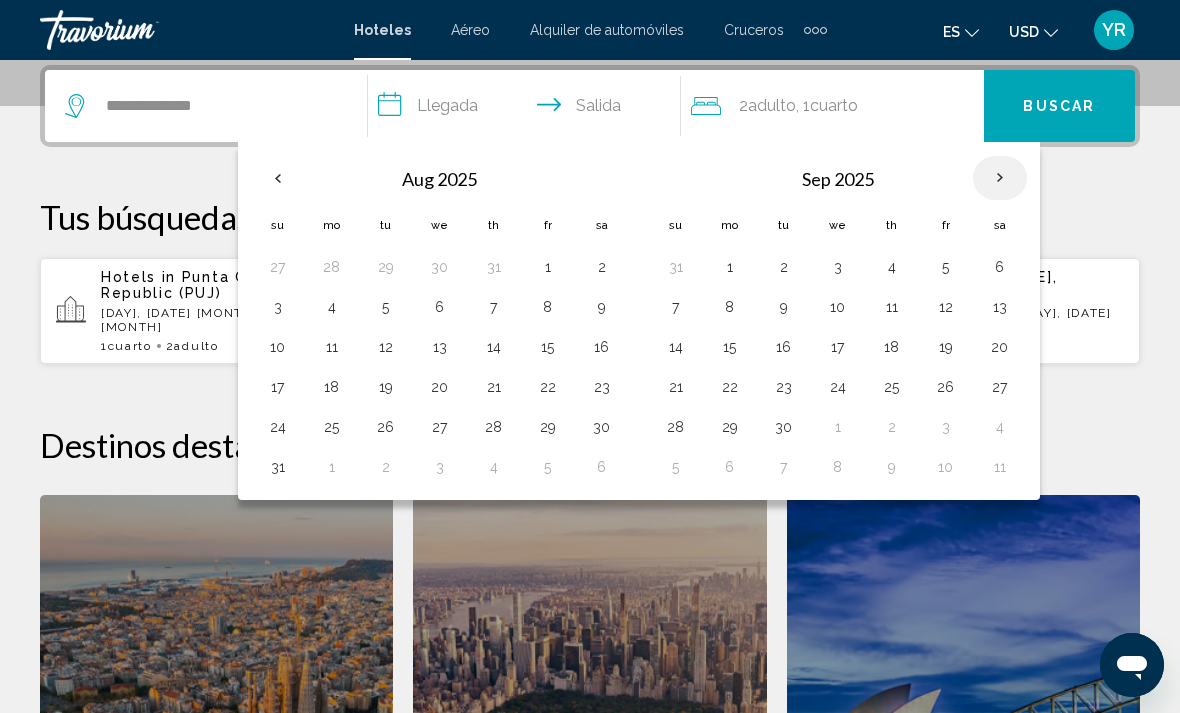 click at bounding box center (1000, 178) 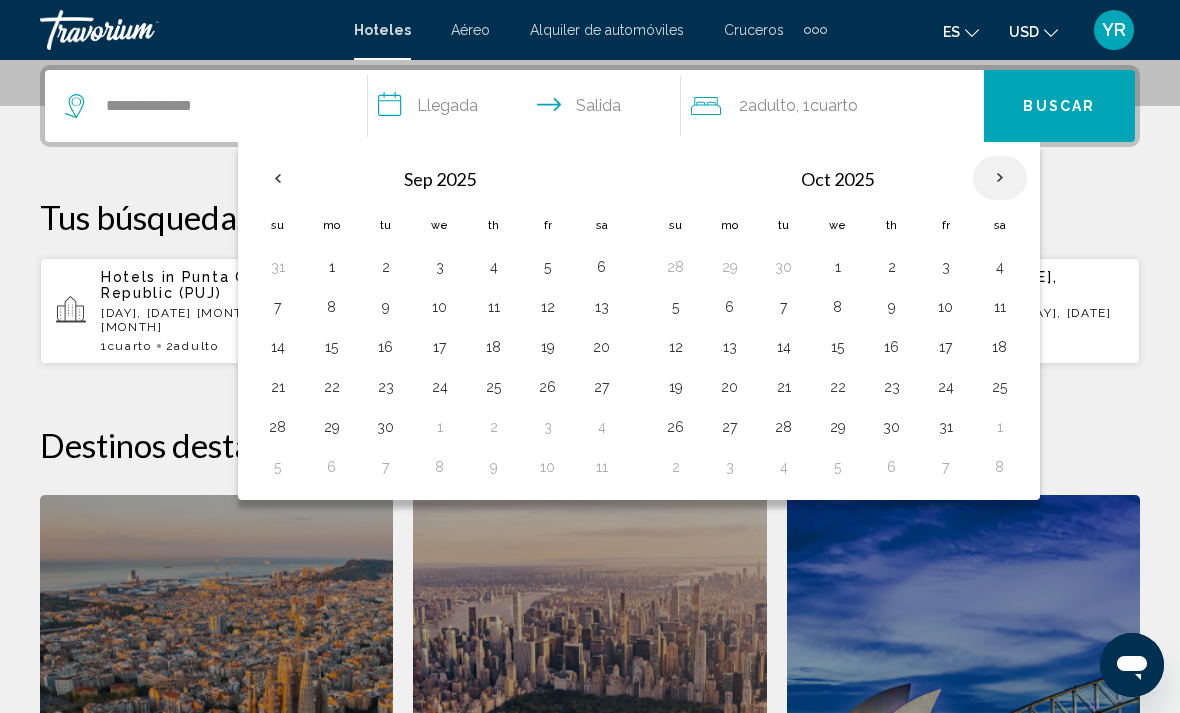 click at bounding box center [1000, 178] 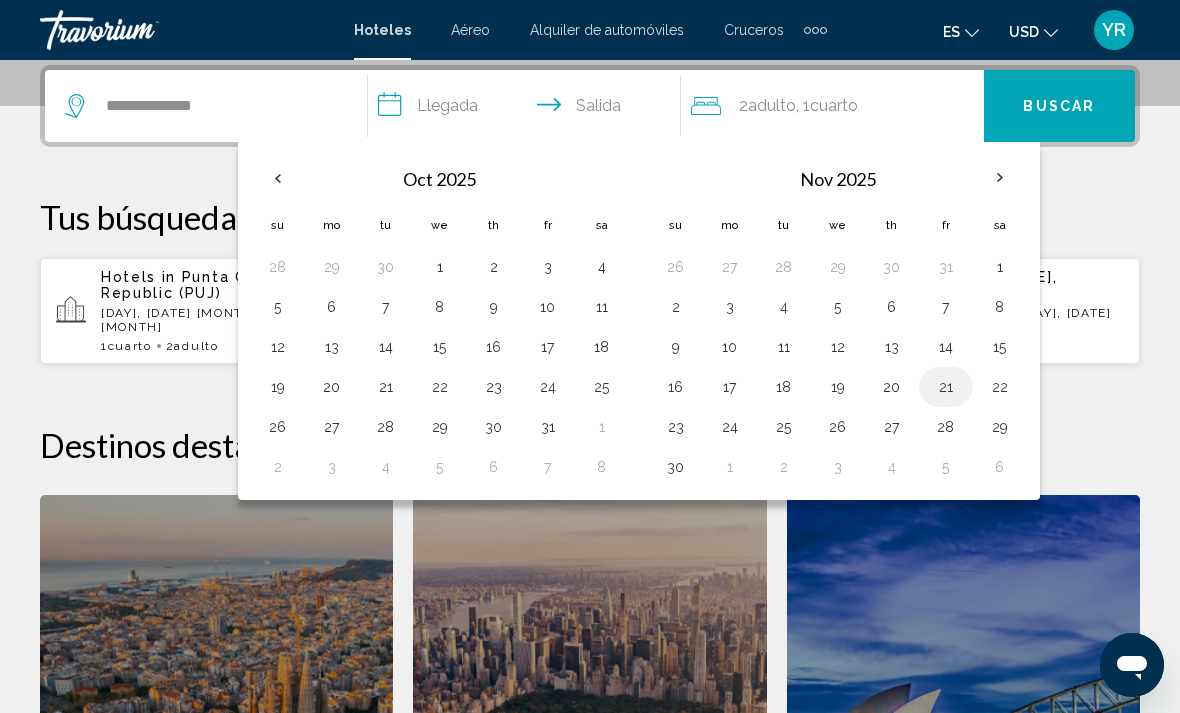 click on "21" at bounding box center (946, 387) 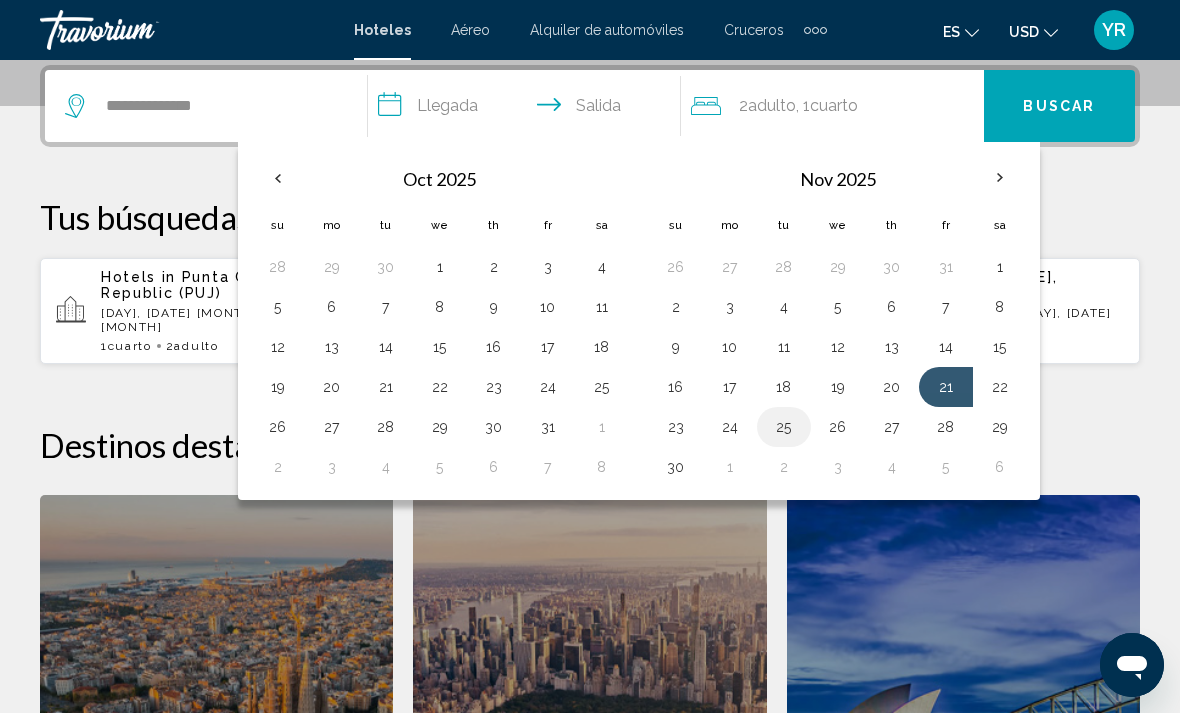 click on "25" at bounding box center (784, 427) 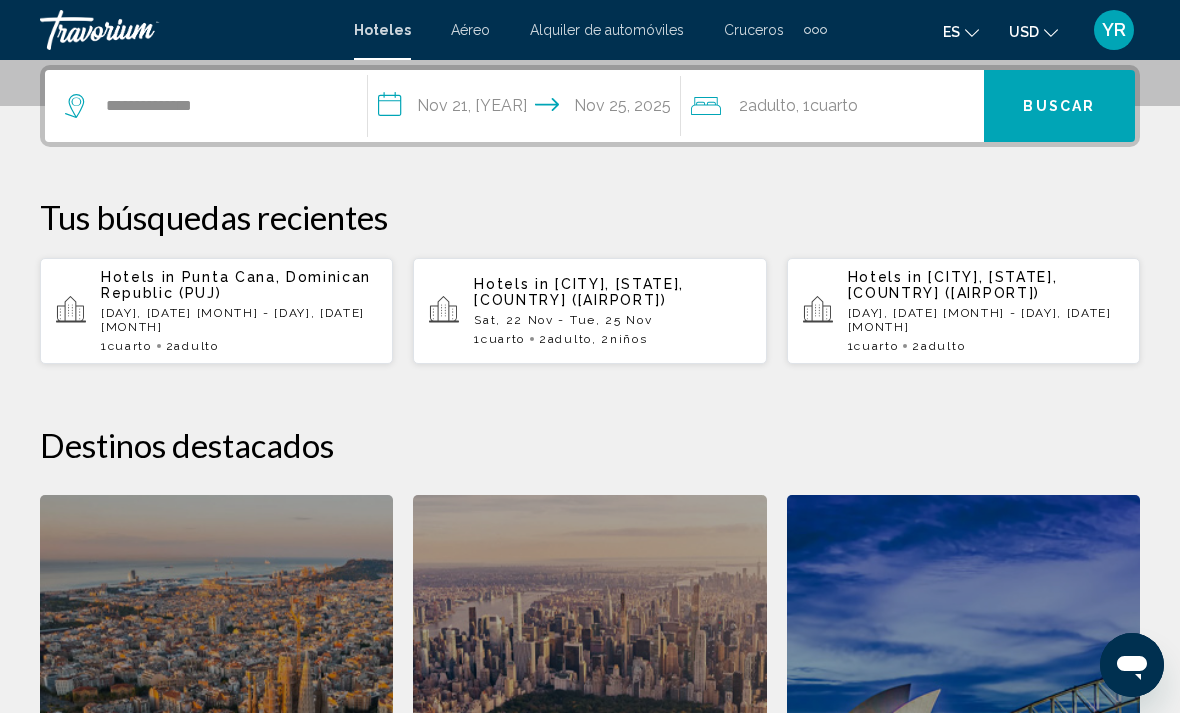 click on "2  Adulto Adulto , 1  Cuarto habitaciones" 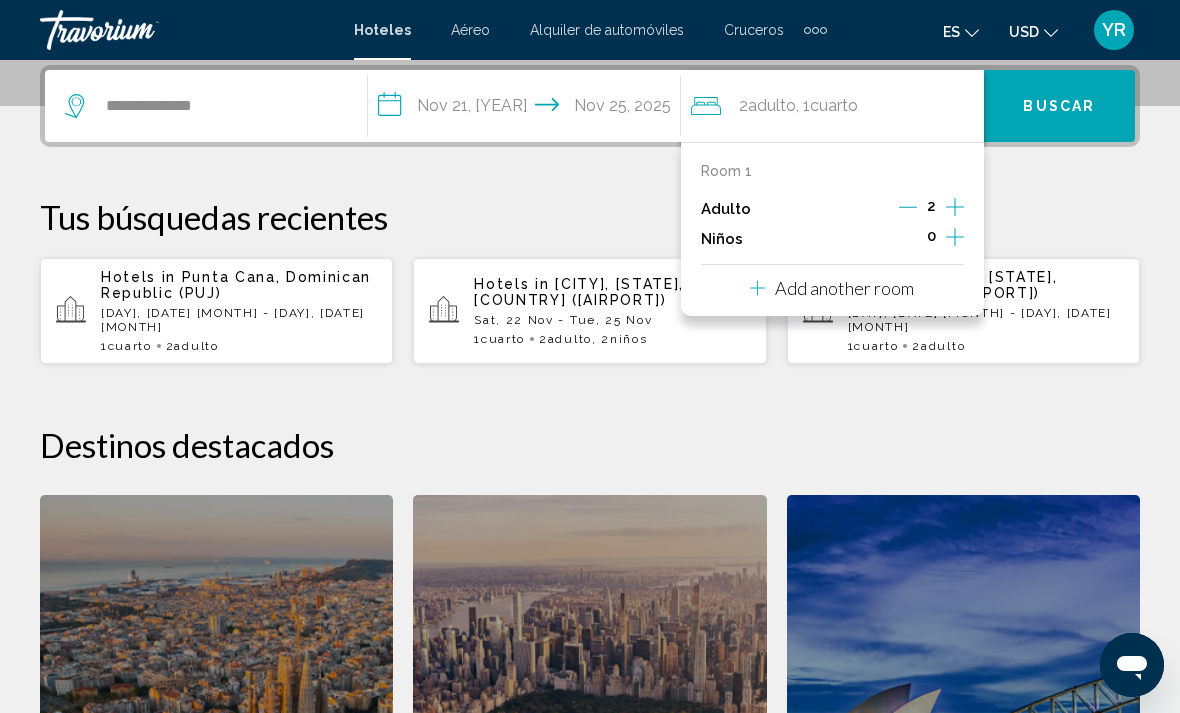 click 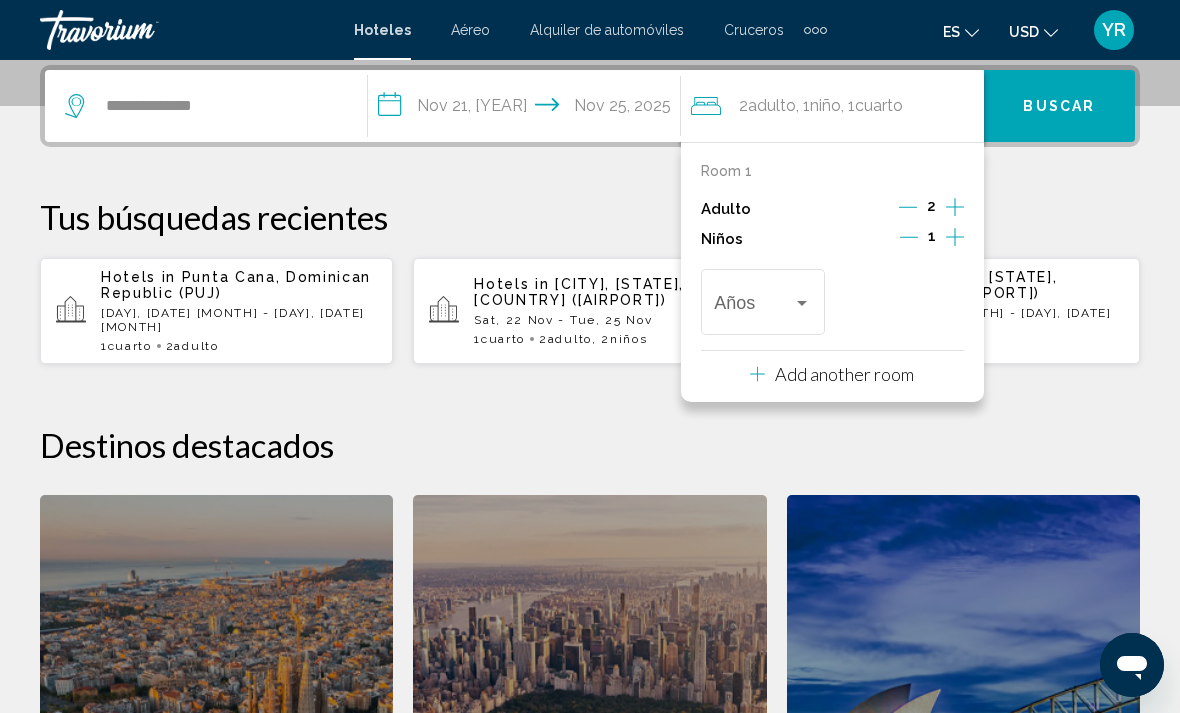 click 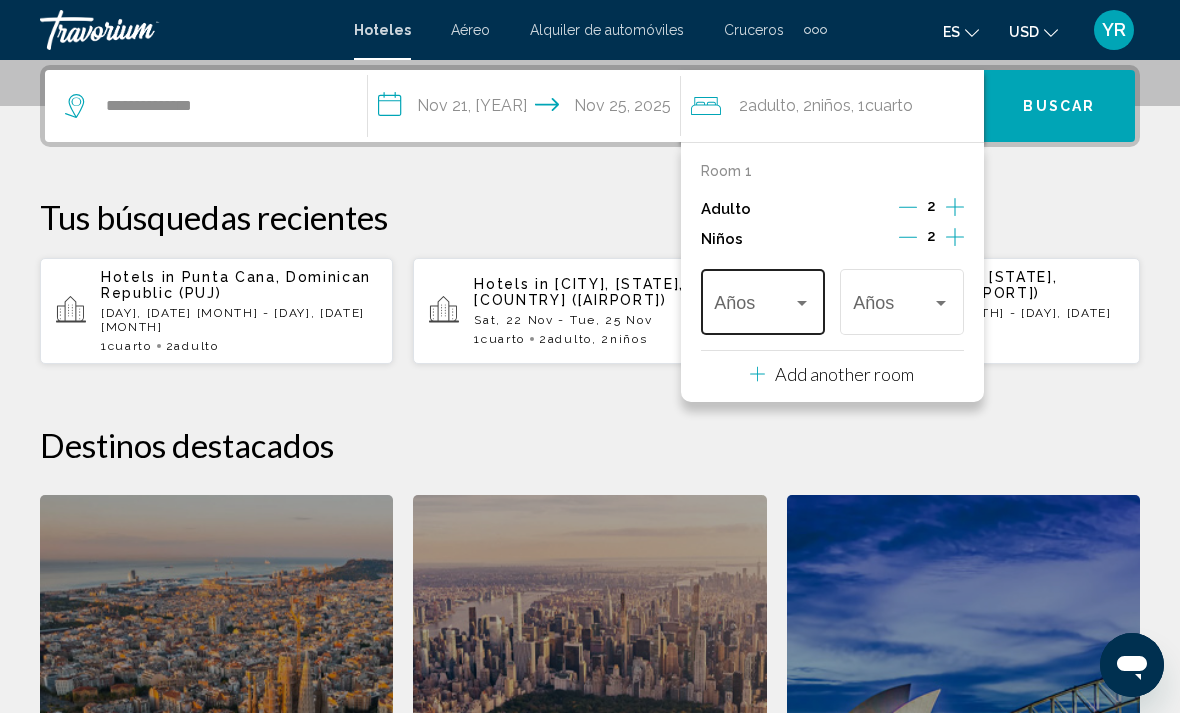 click at bounding box center (802, 303) 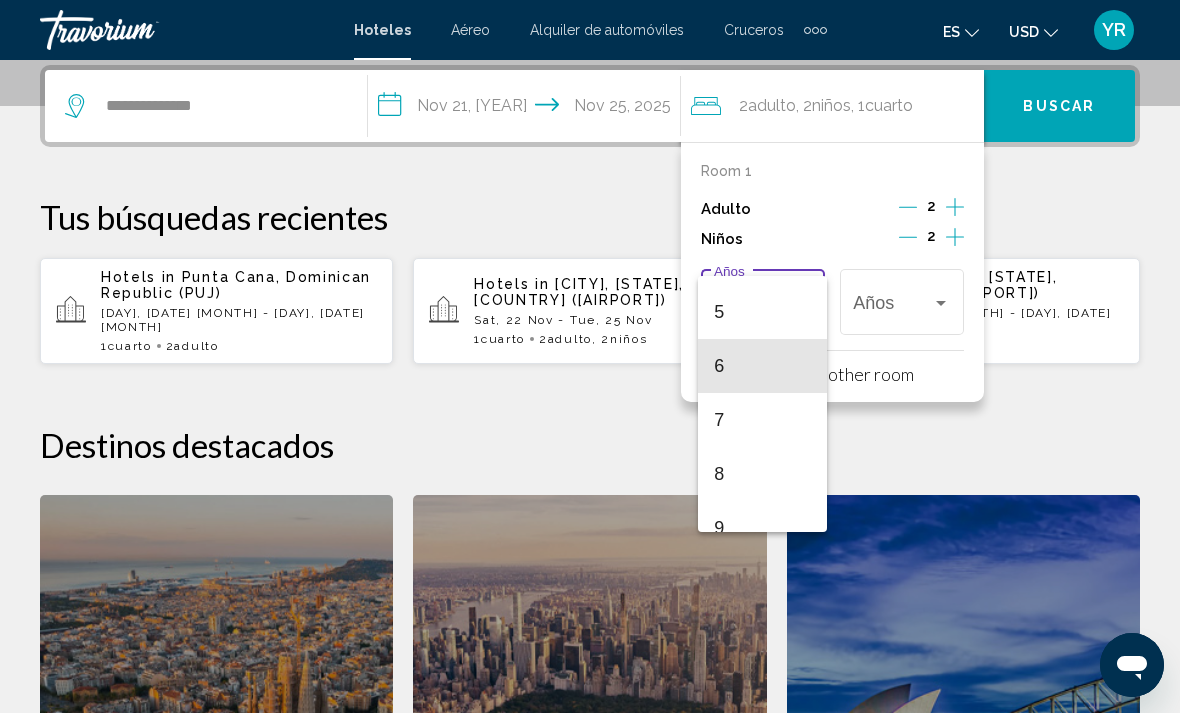 scroll, scrollTop: 264, scrollLeft: 0, axis: vertical 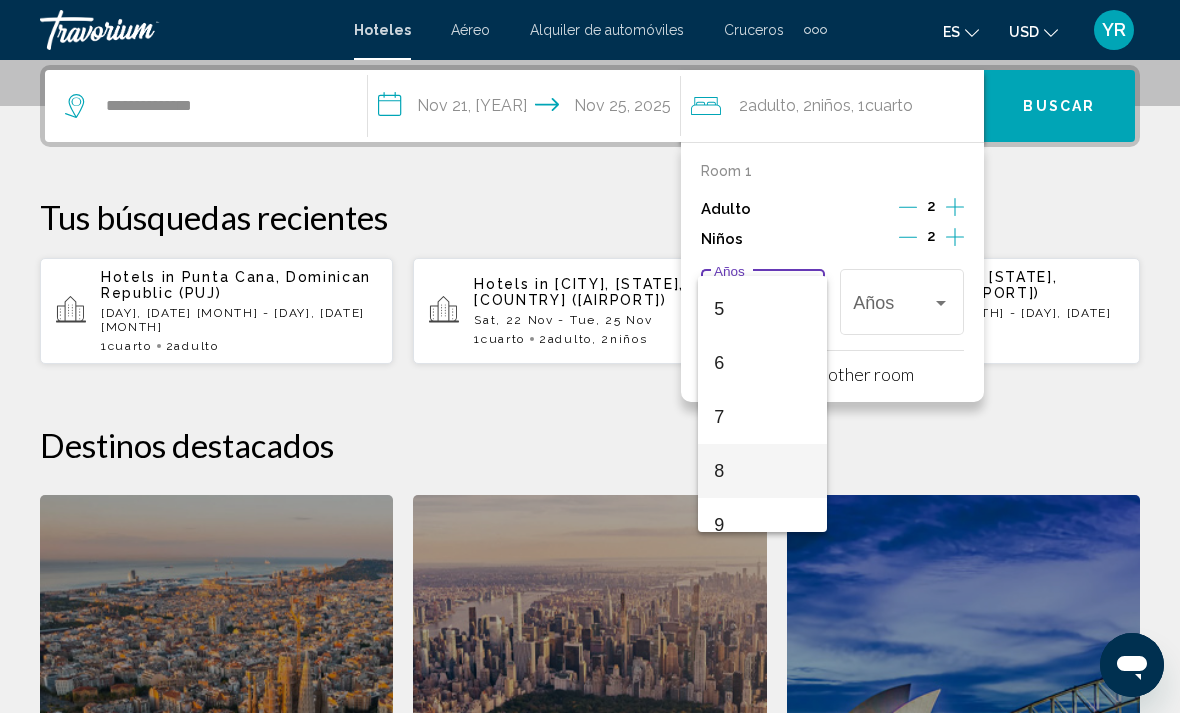 click on "8" at bounding box center [762, 471] 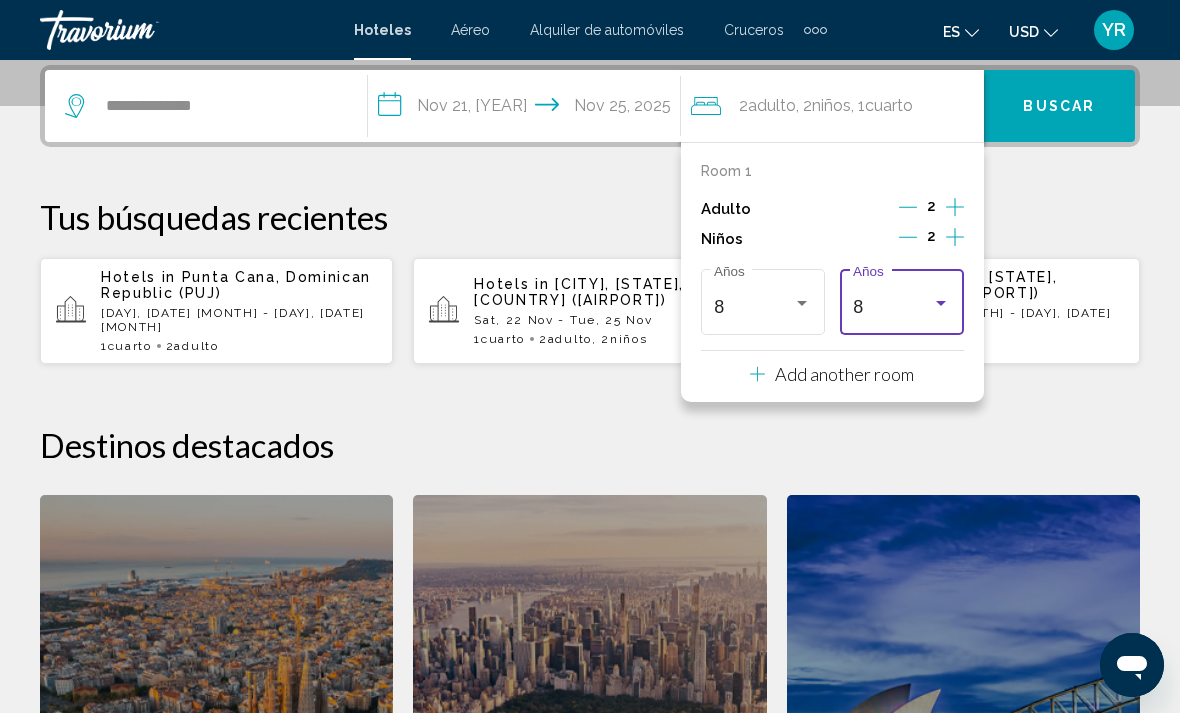 click on "8" at bounding box center [892, 307] 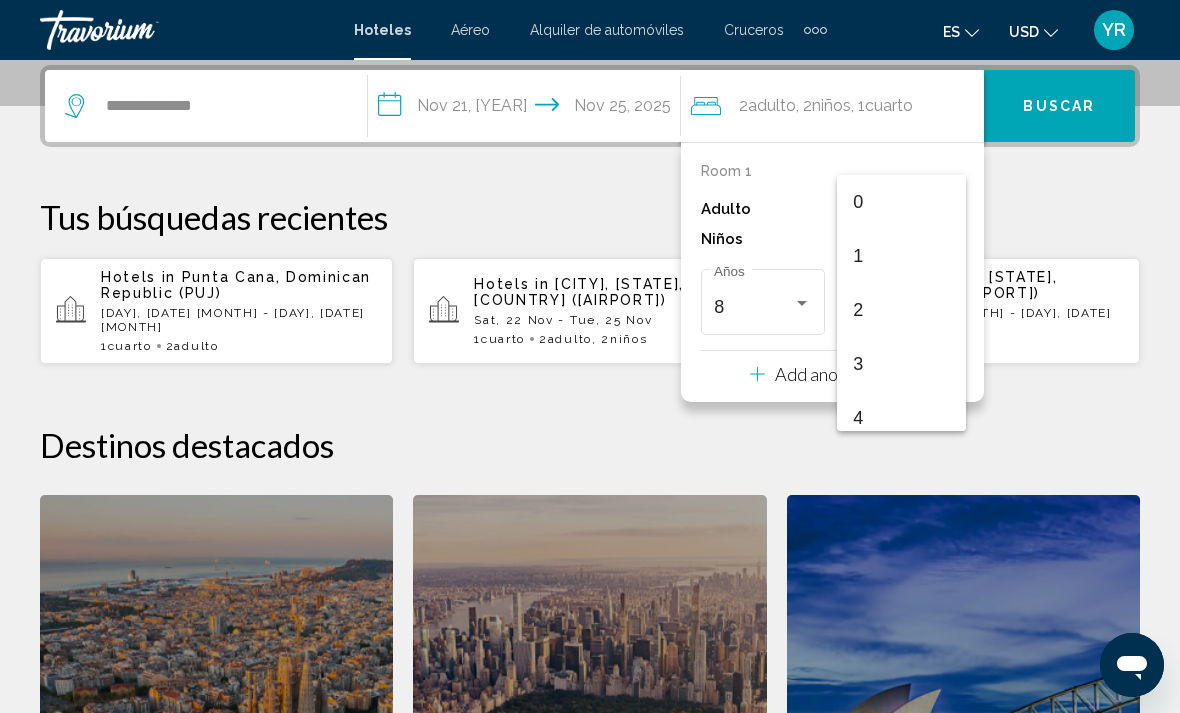 scroll, scrollTop: 331, scrollLeft: 0, axis: vertical 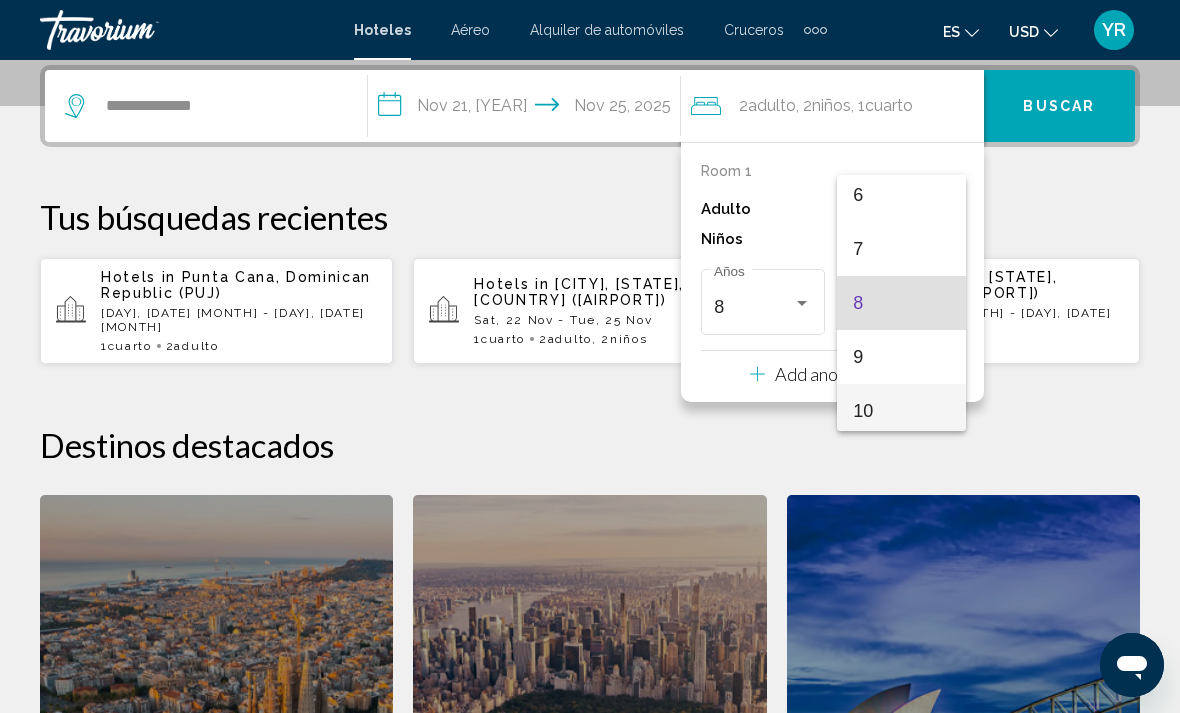 click on "10" at bounding box center (901, 411) 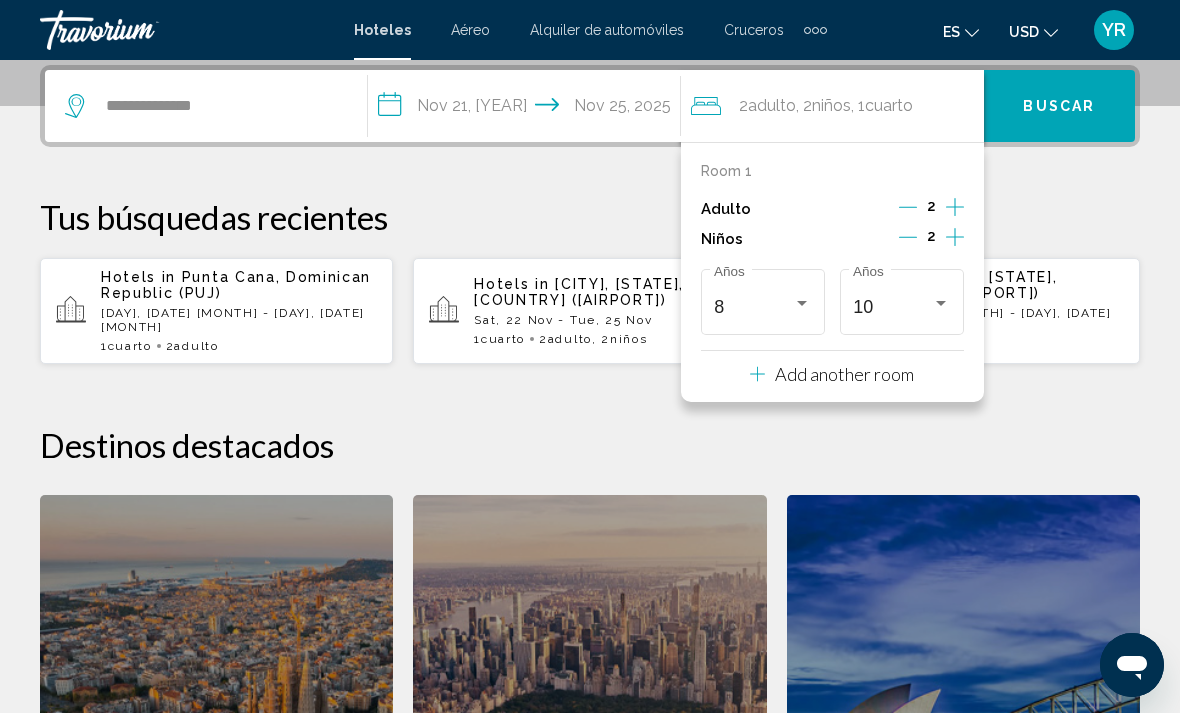 click on "Buscar" at bounding box center (1059, 107) 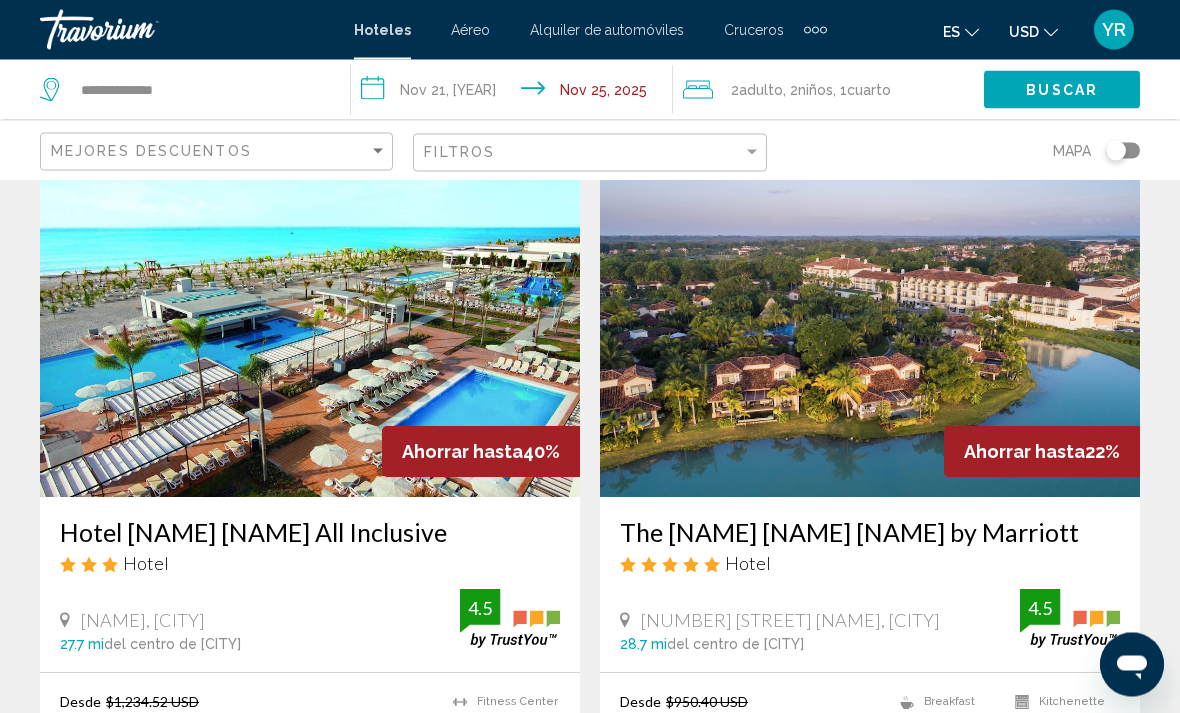 scroll, scrollTop: 73, scrollLeft: 0, axis: vertical 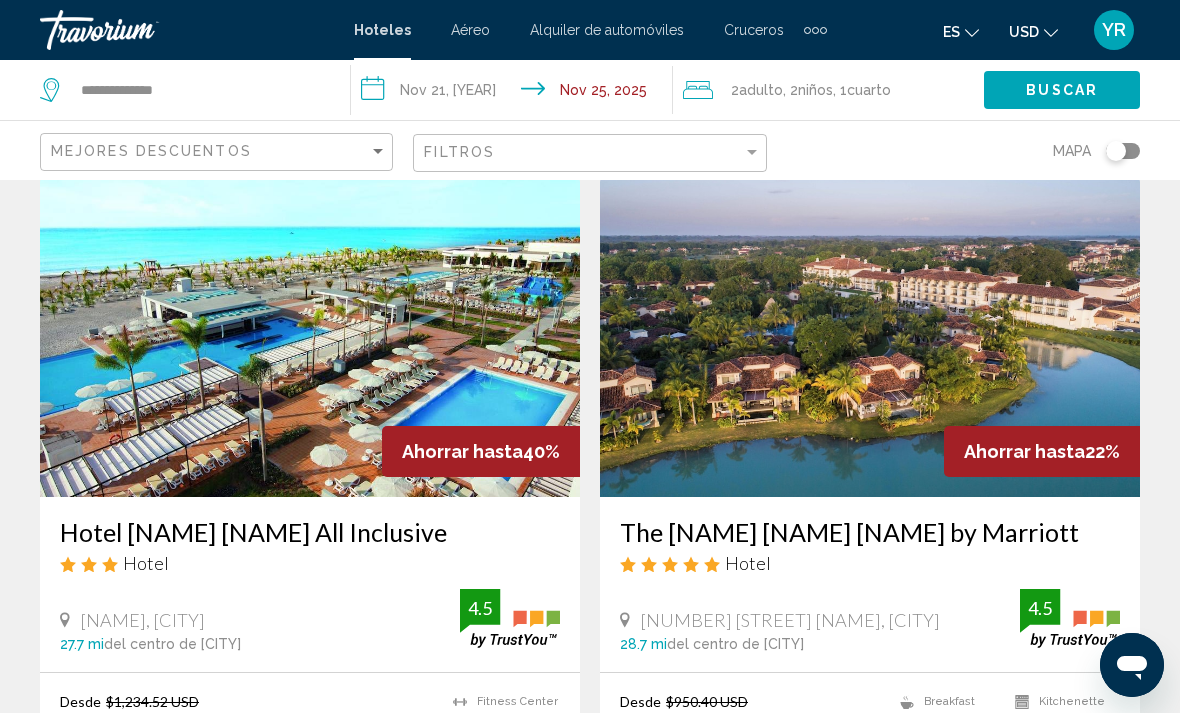 click at bounding box center [870, 337] 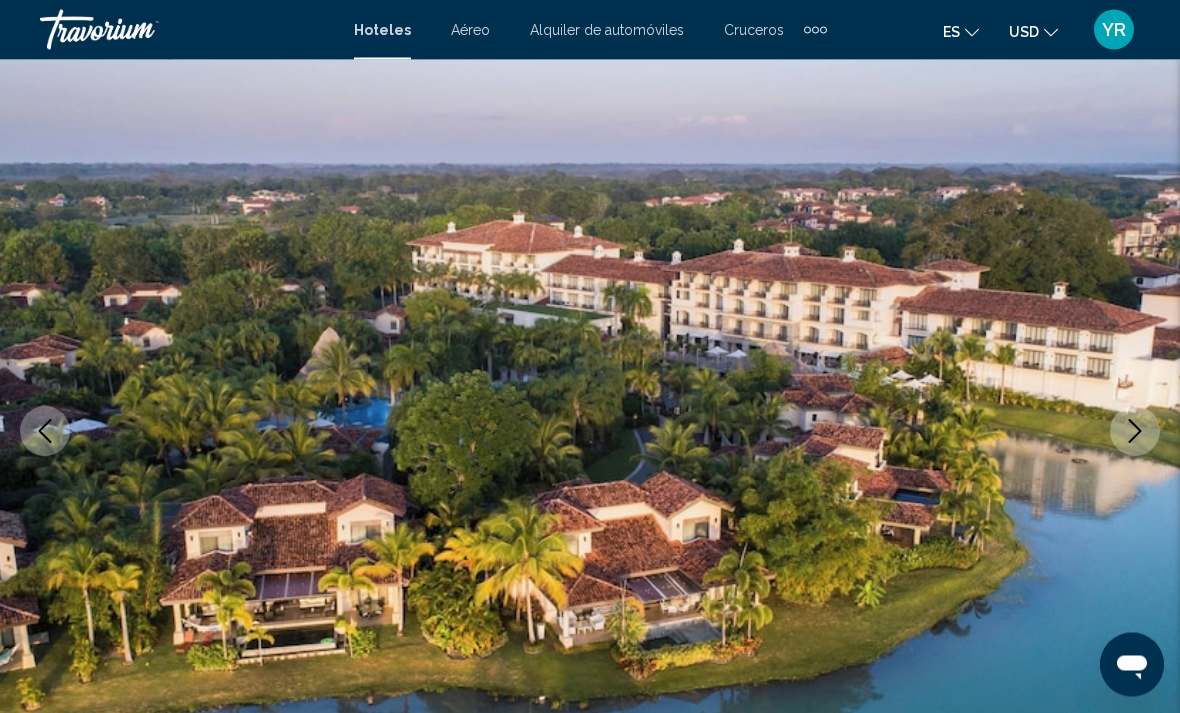 scroll, scrollTop: 104, scrollLeft: 0, axis: vertical 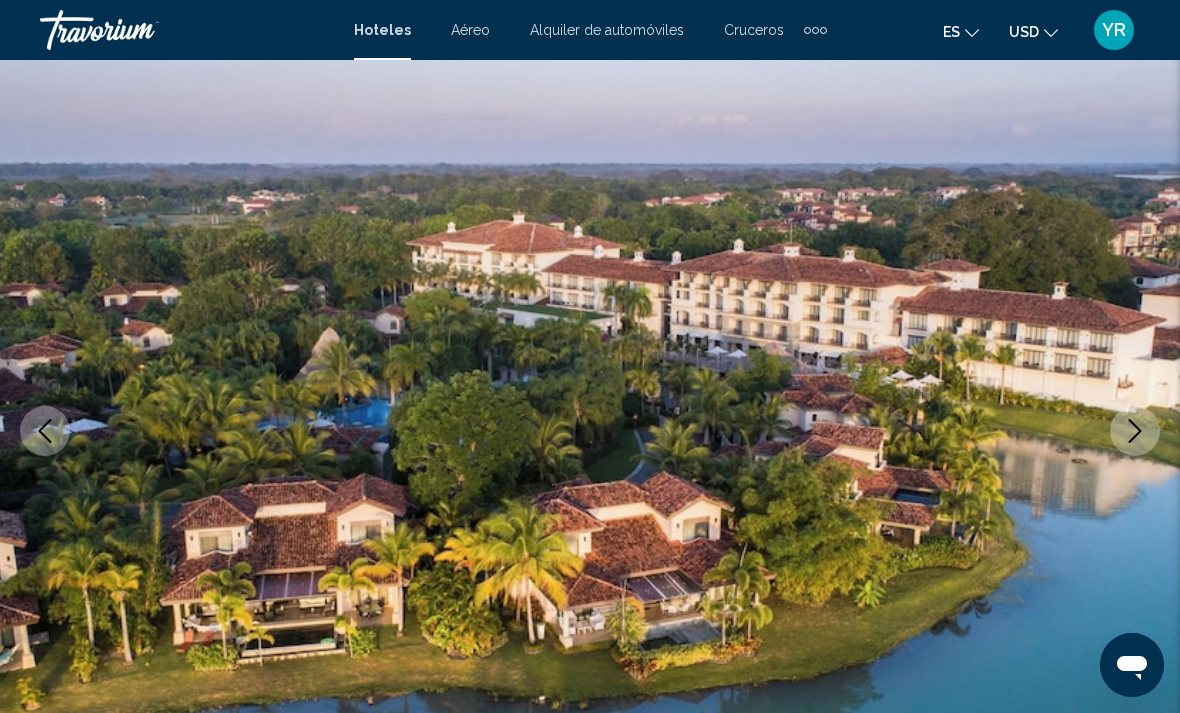 click 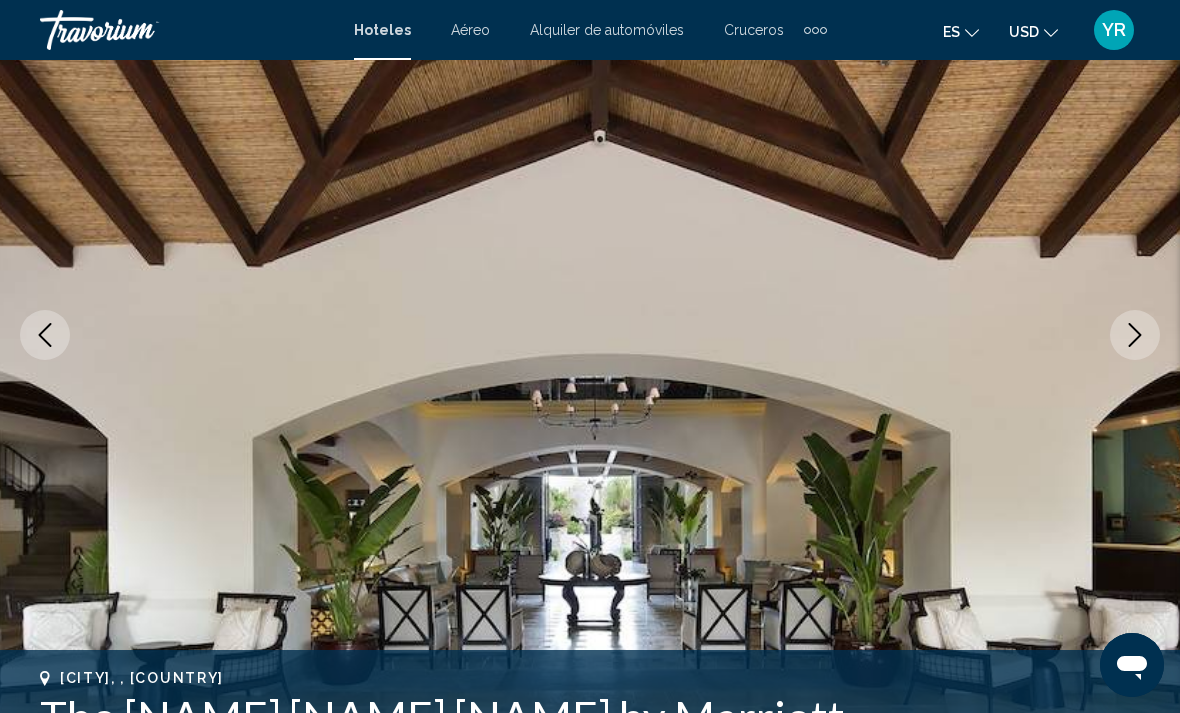 scroll, scrollTop: 195, scrollLeft: 0, axis: vertical 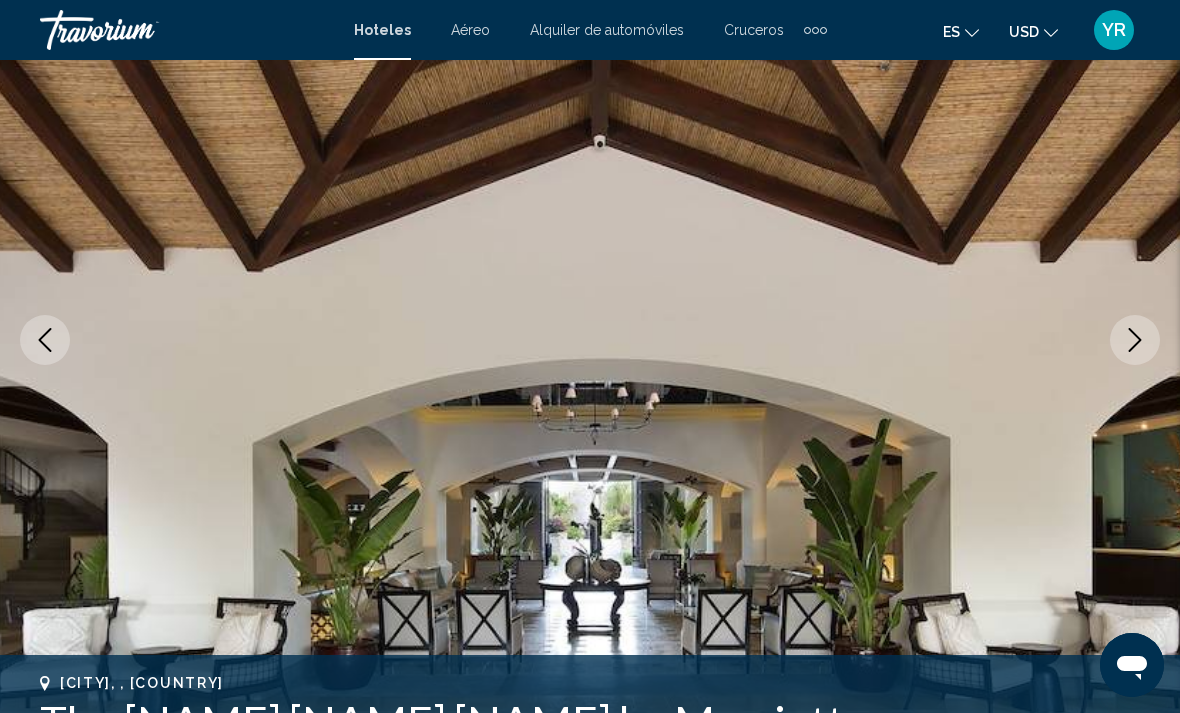 click 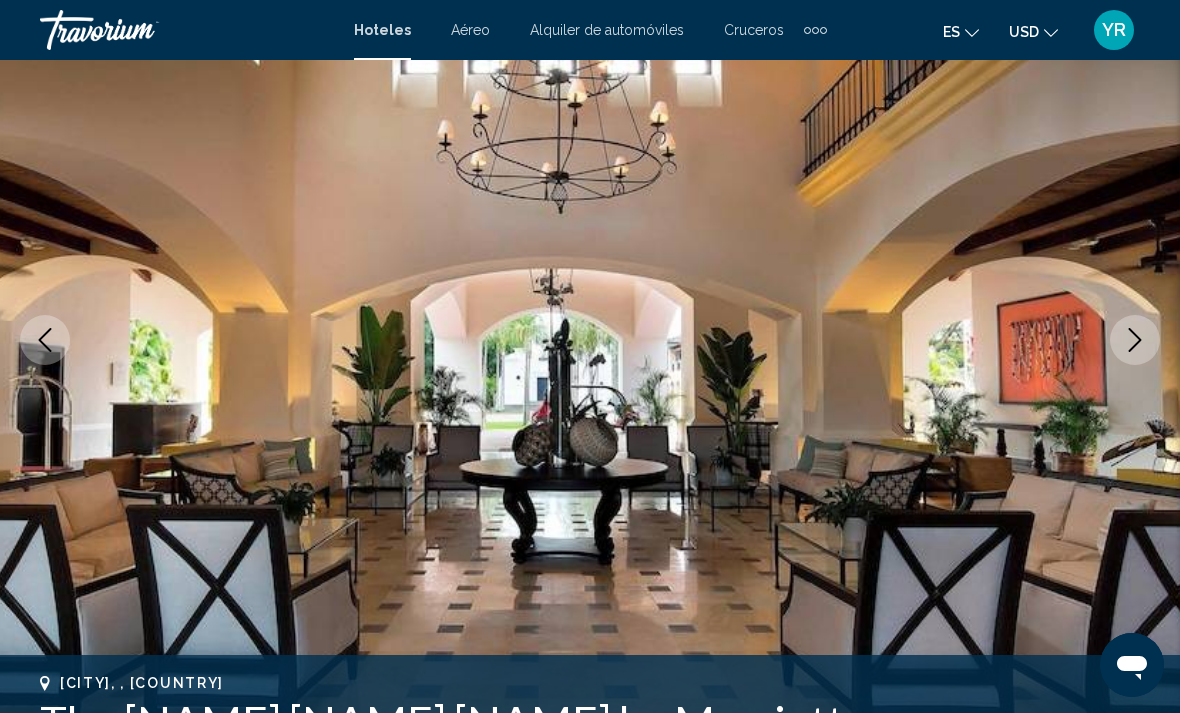 click 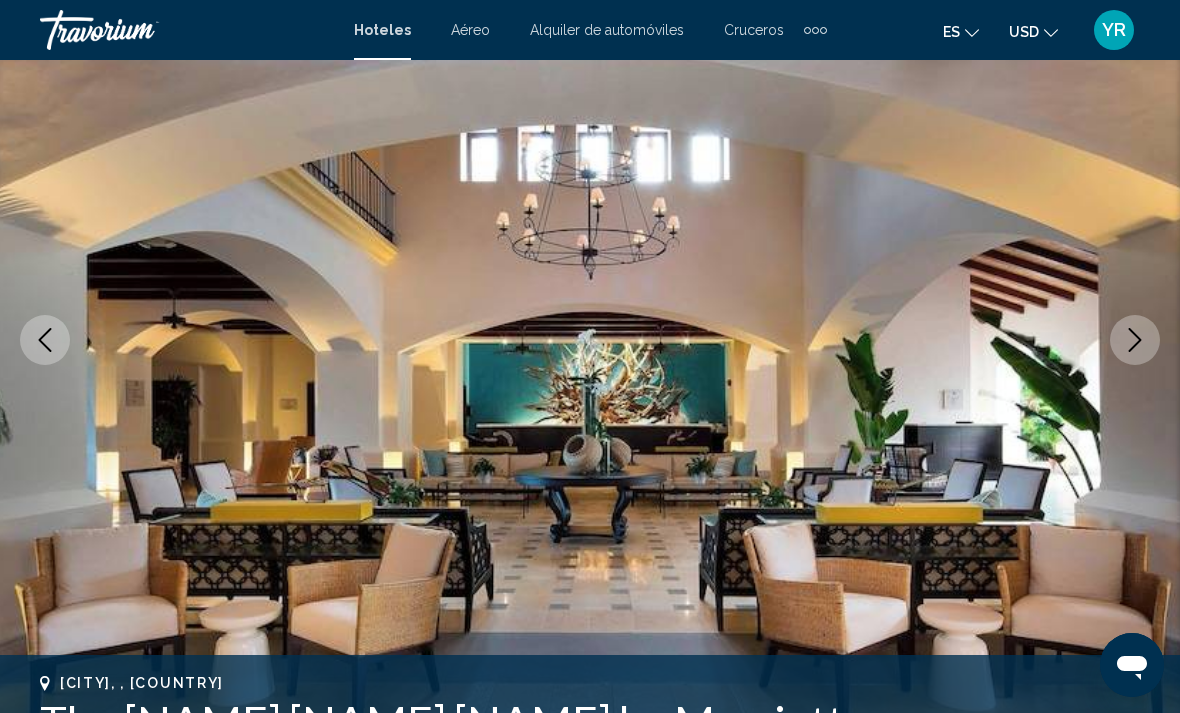 click at bounding box center [1135, 340] 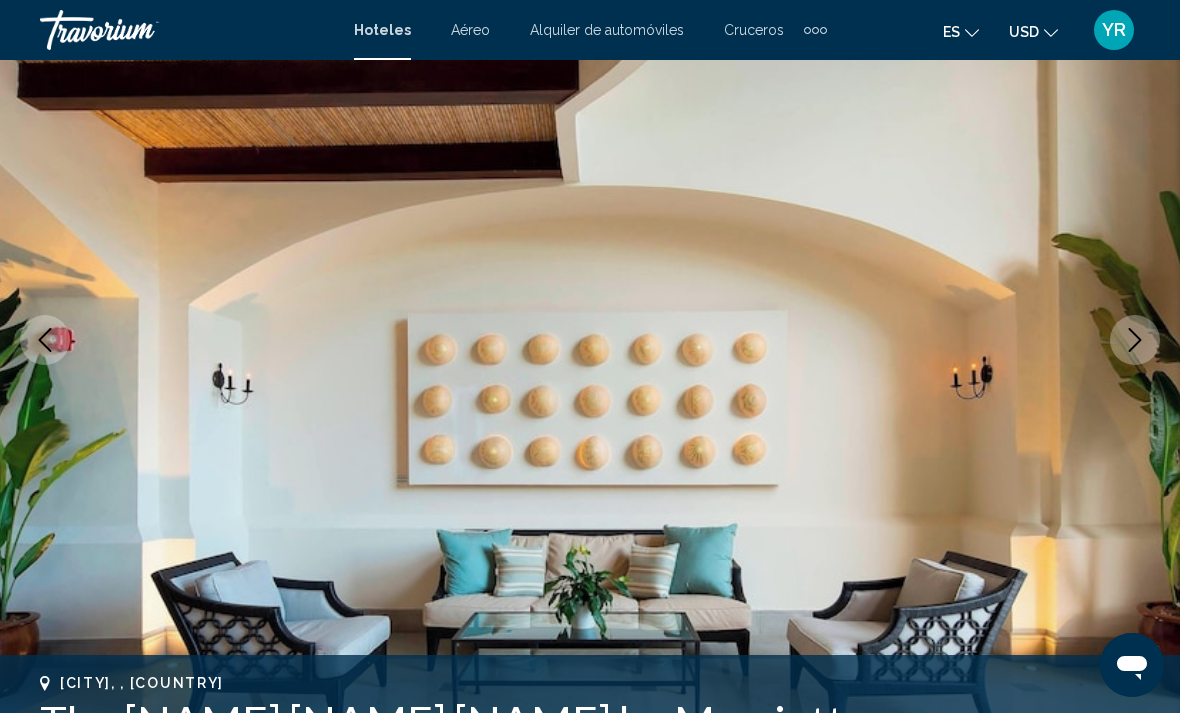 click at bounding box center [590, 340] 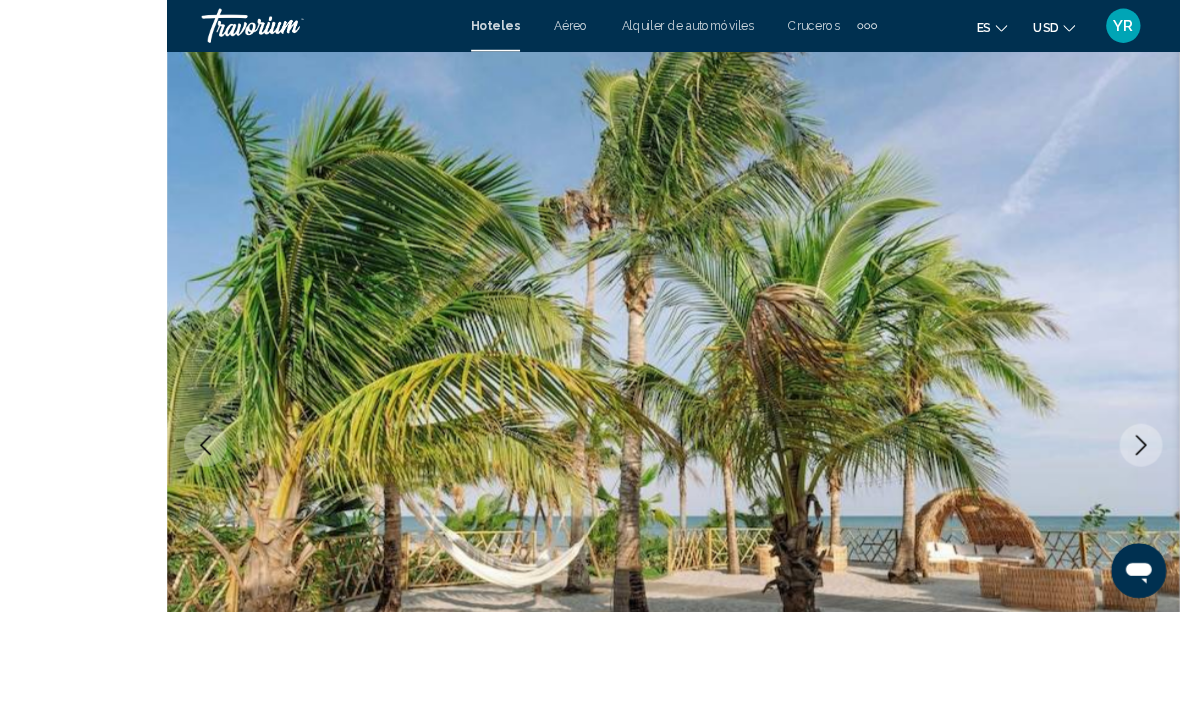 scroll, scrollTop: 193, scrollLeft: 0, axis: vertical 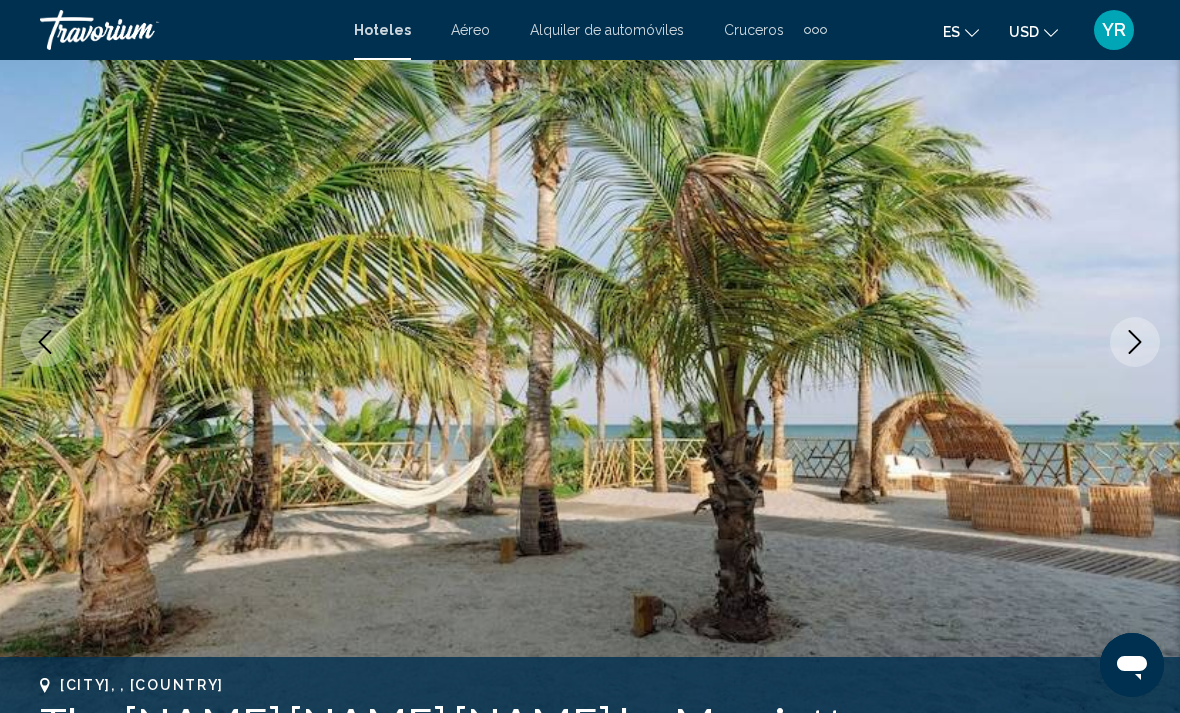 click 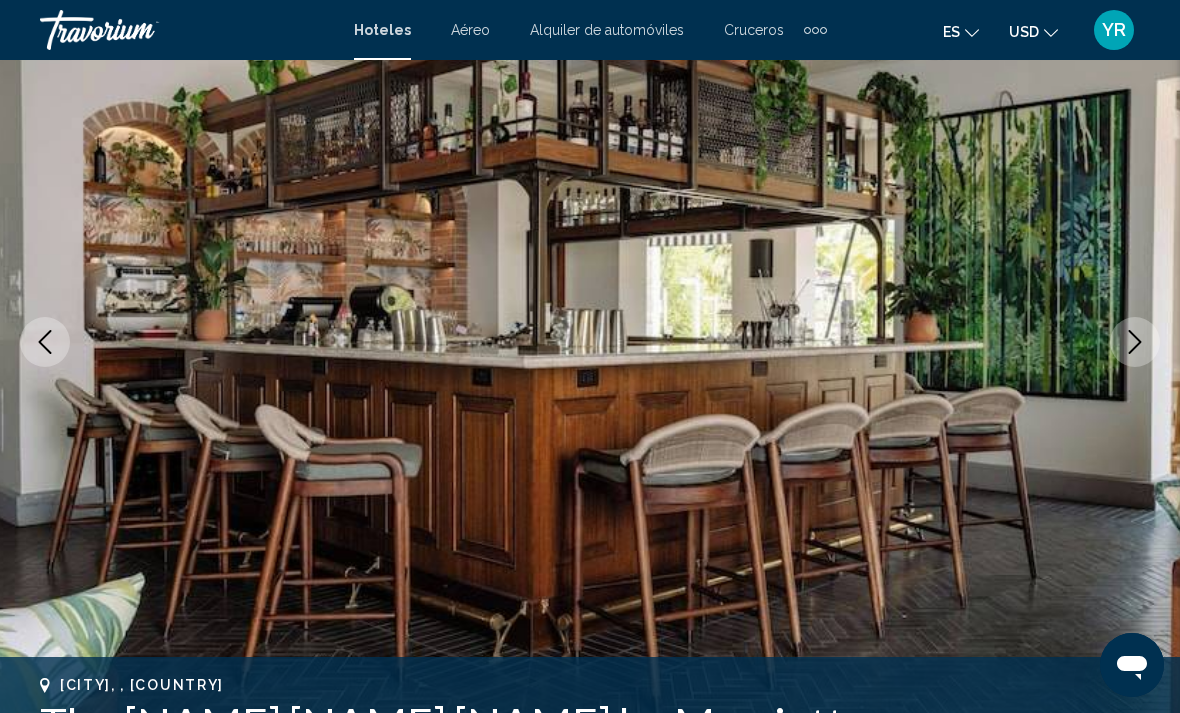 click at bounding box center (1135, 342) 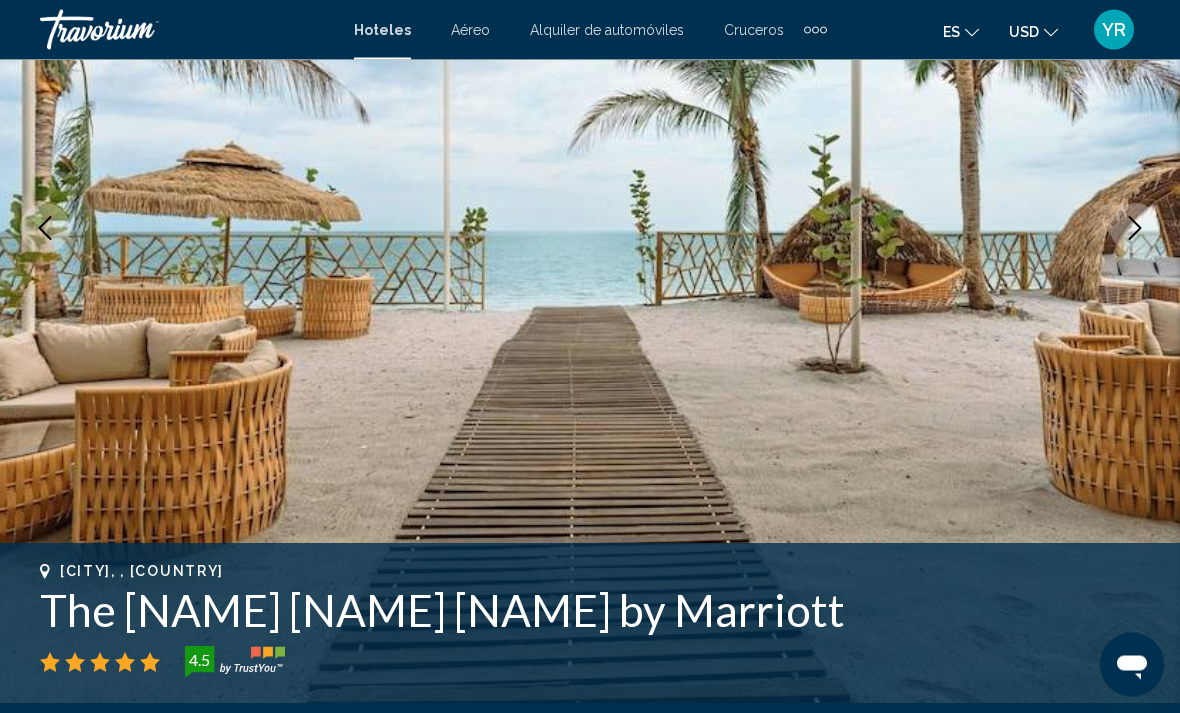 scroll, scrollTop: 307, scrollLeft: 0, axis: vertical 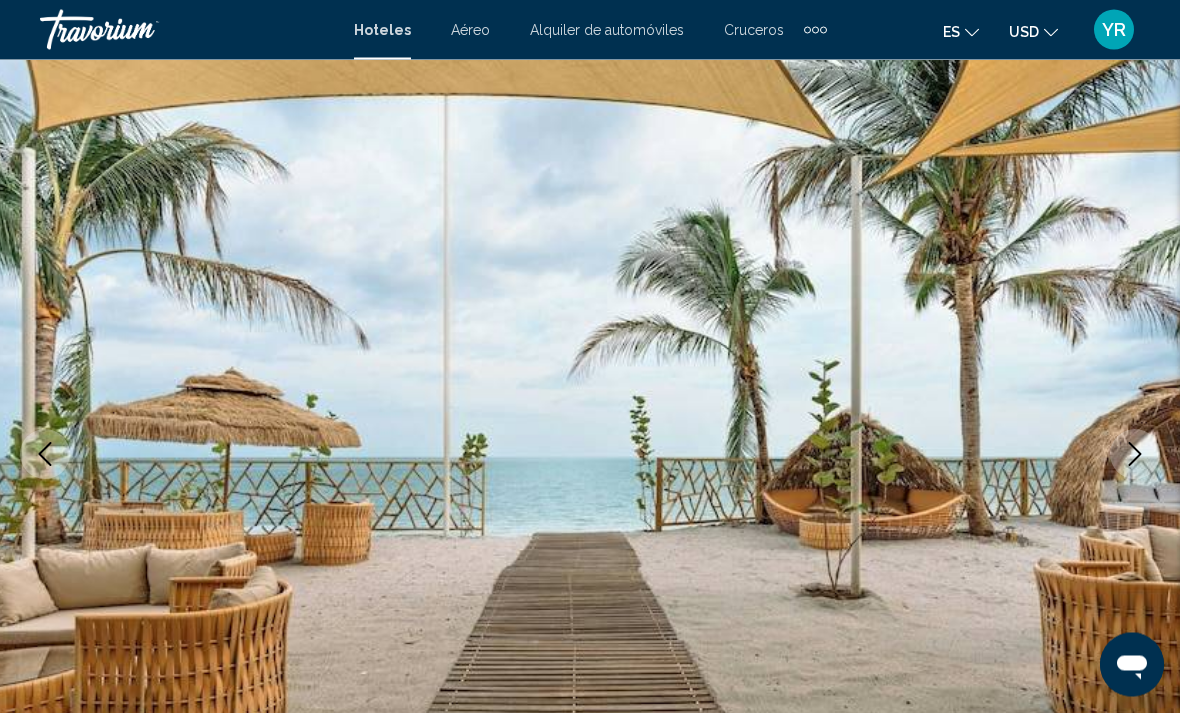 click 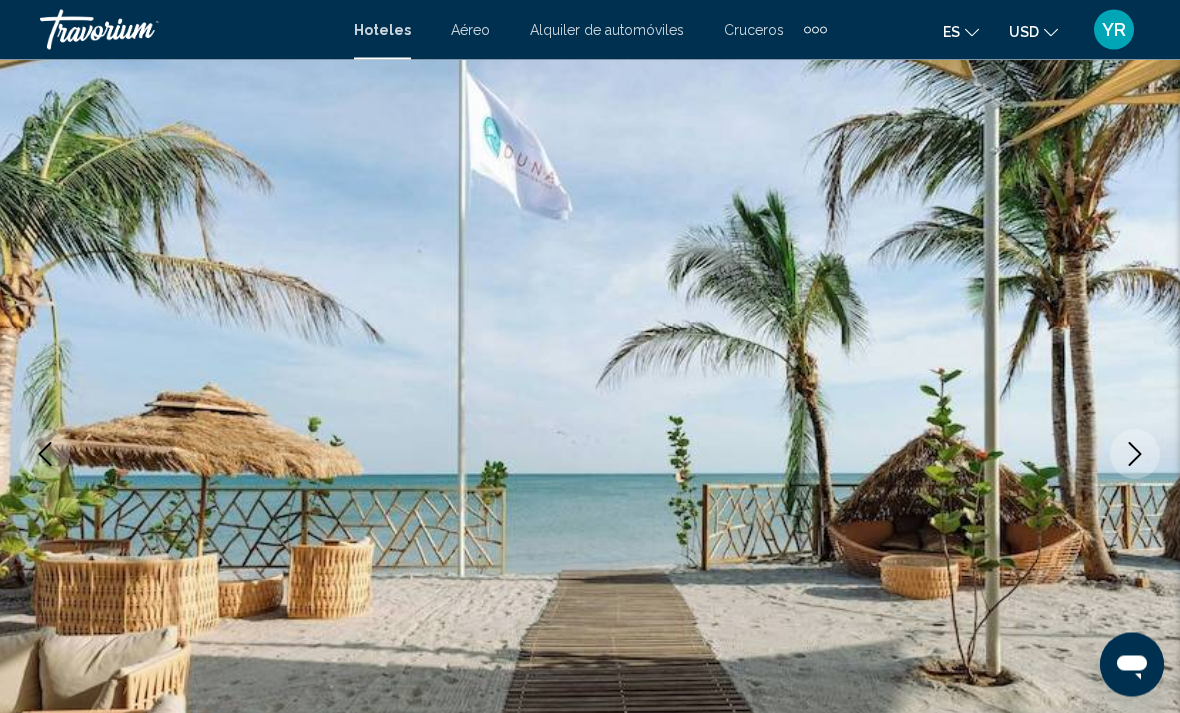 scroll, scrollTop: 81, scrollLeft: 0, axis: vertical 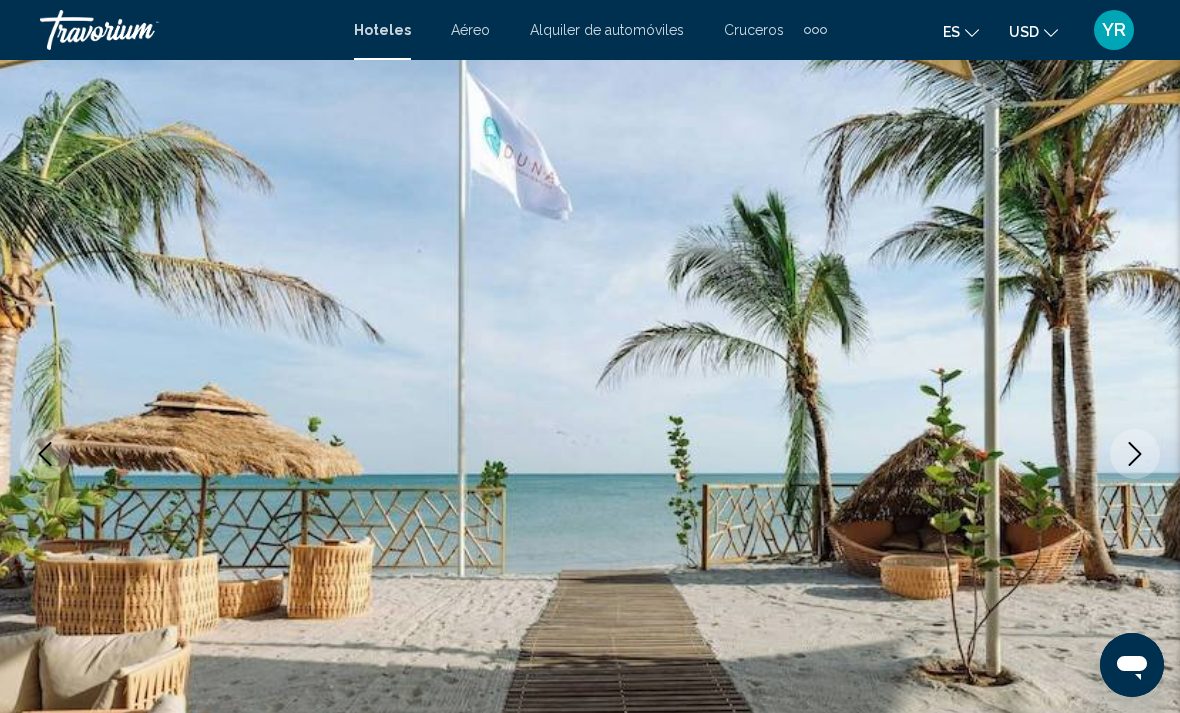 click 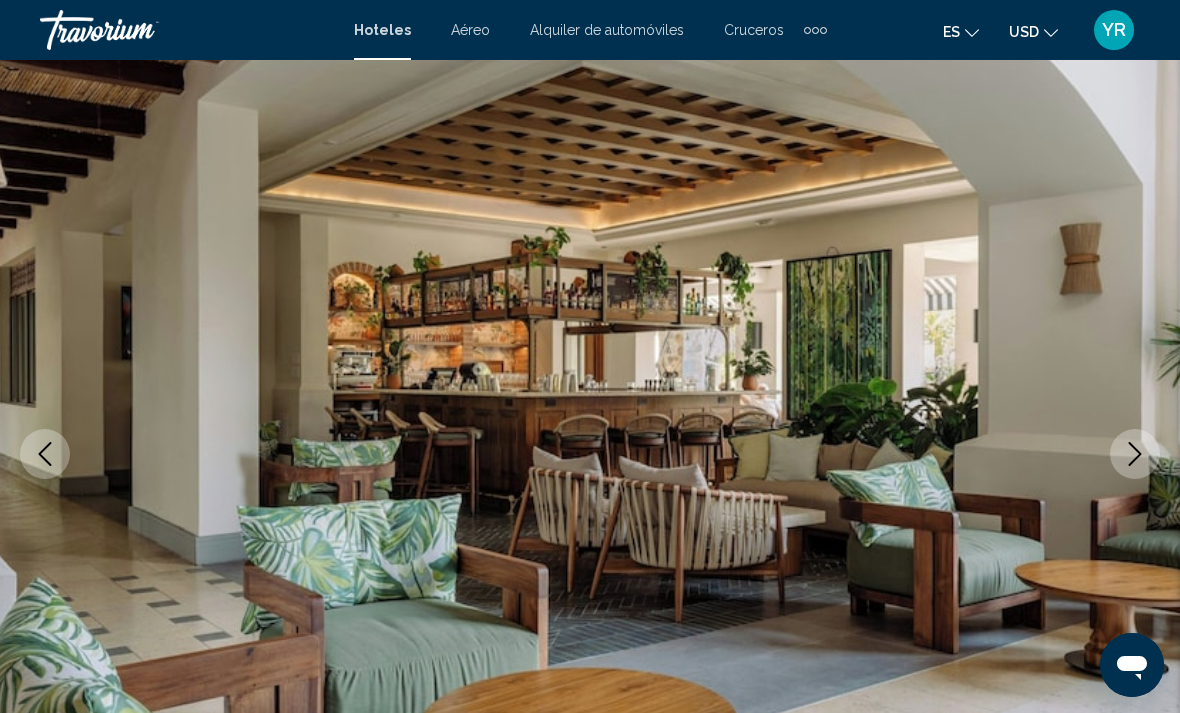 click 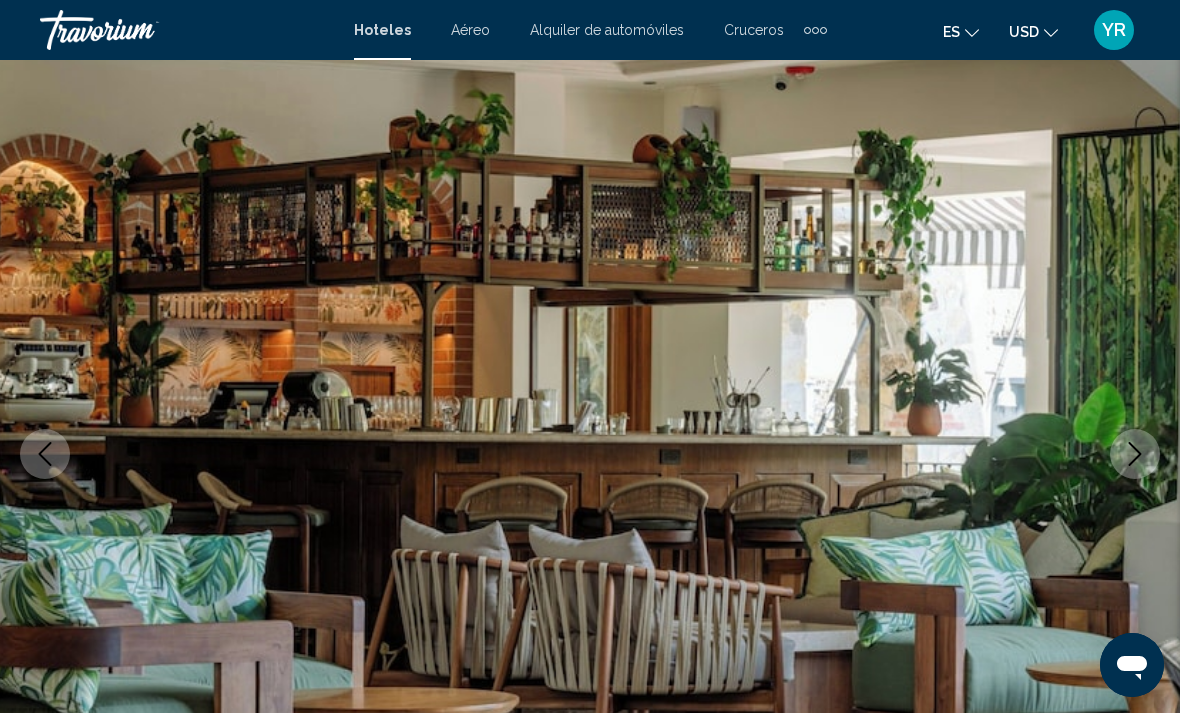 click 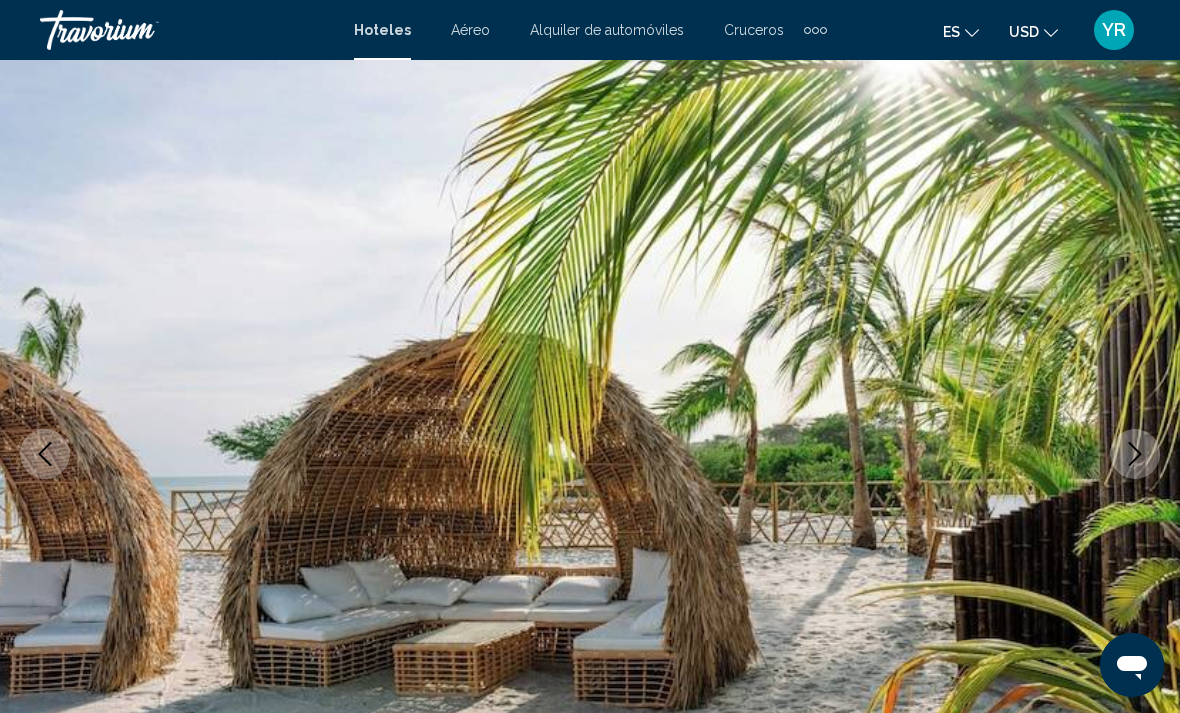 click at bounding box center (1135, 454) 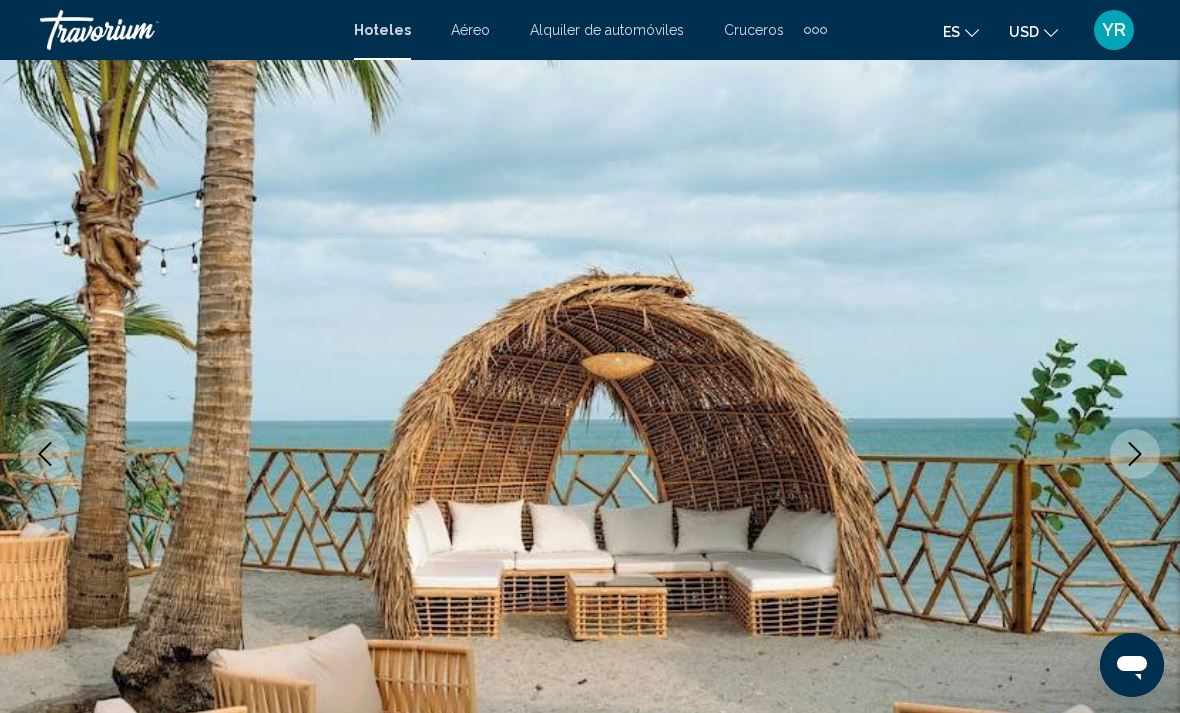 click 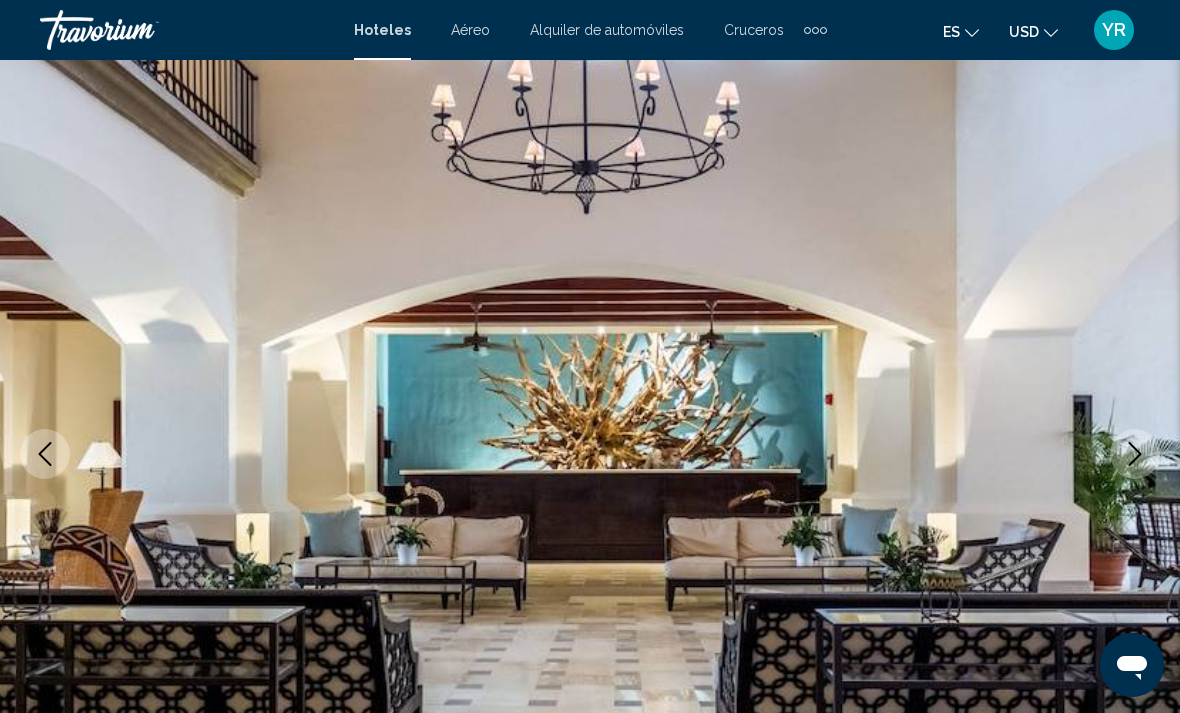 click at bounding box center (1135, 454) 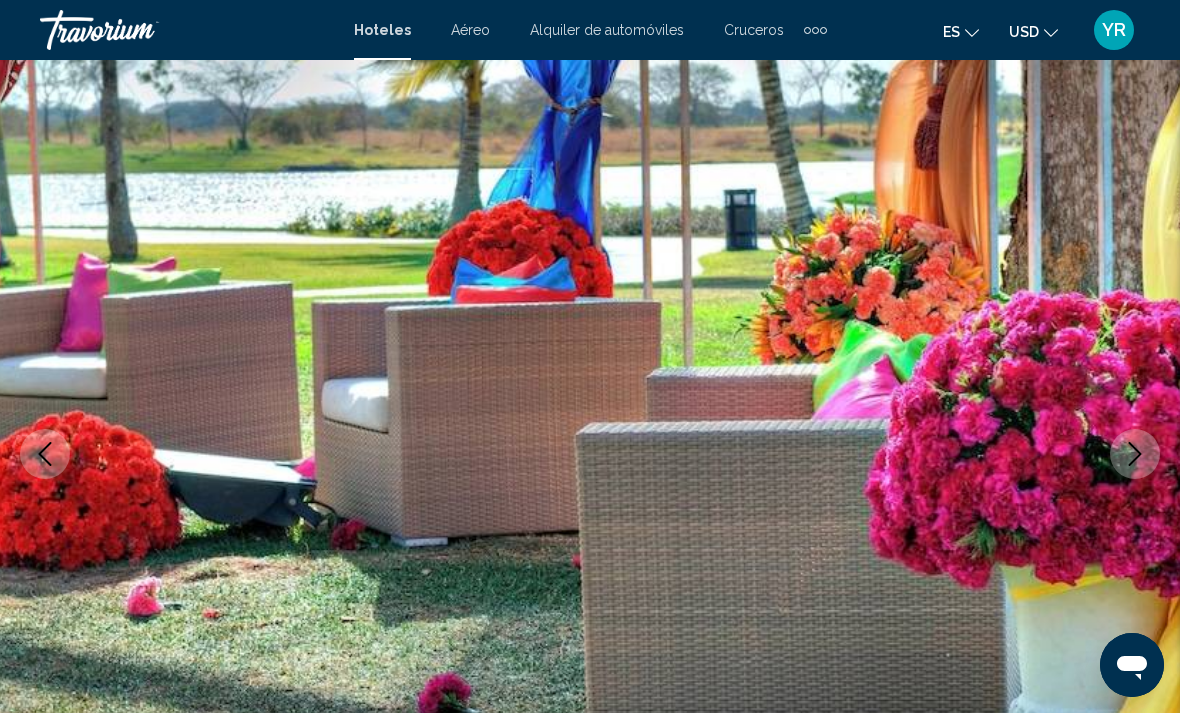 click 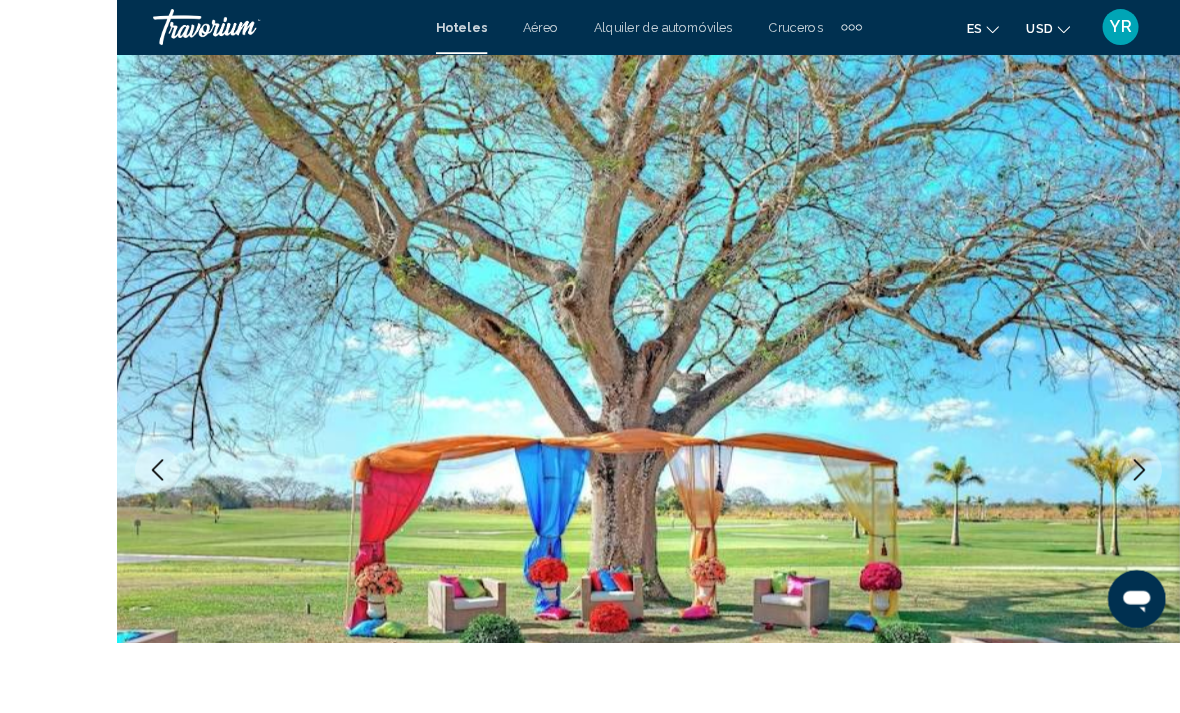 scroll, scrollTop: 94, scrollLeft: 0, axis: vertical 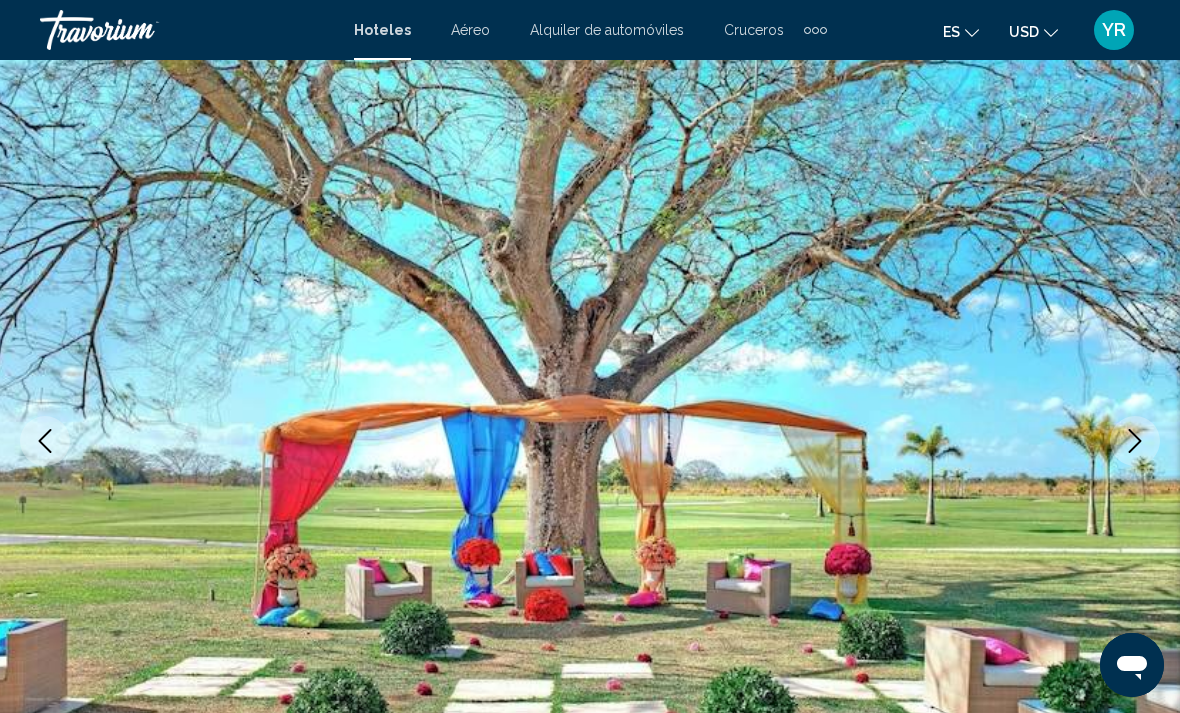 click at bounding box center [1135, 441] 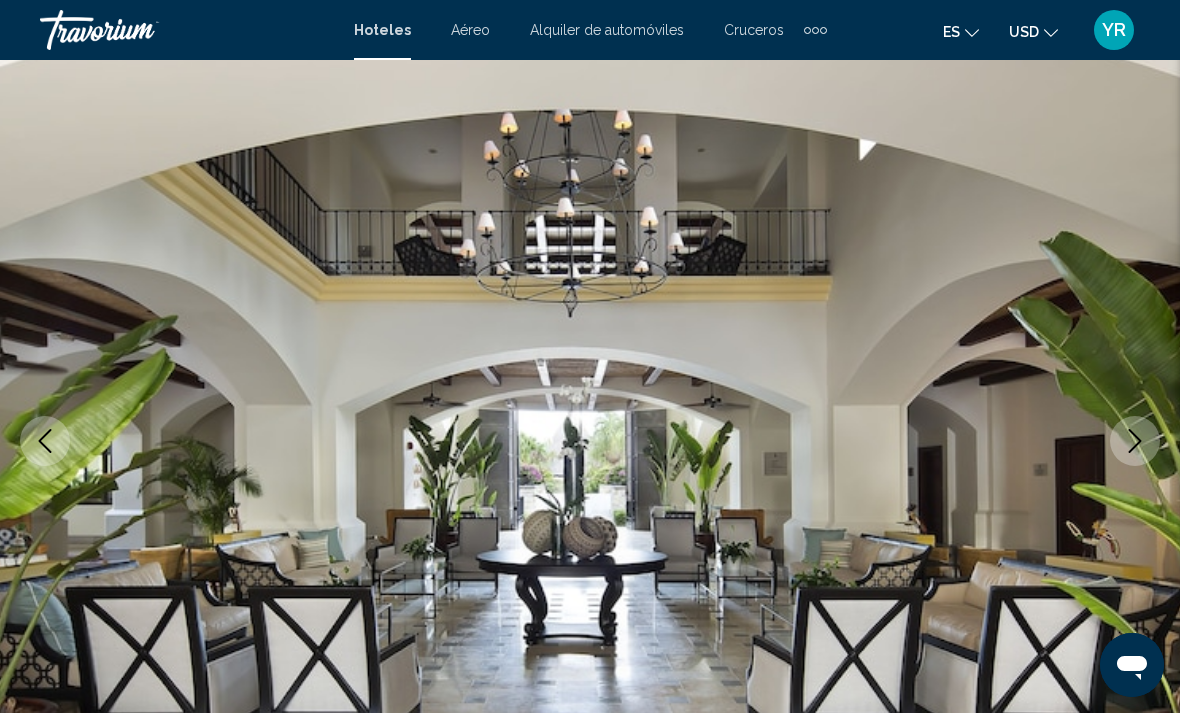 click 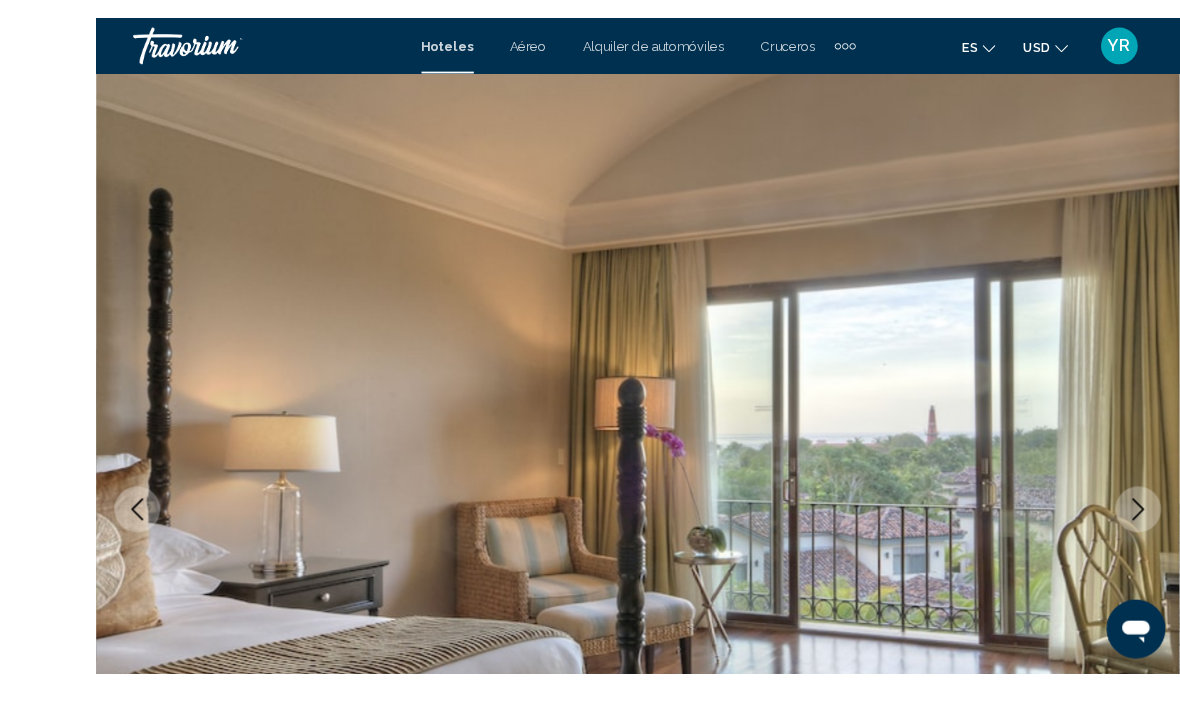 scroll, scrollTop: 107, scrollLeft: 0, axis: vertical 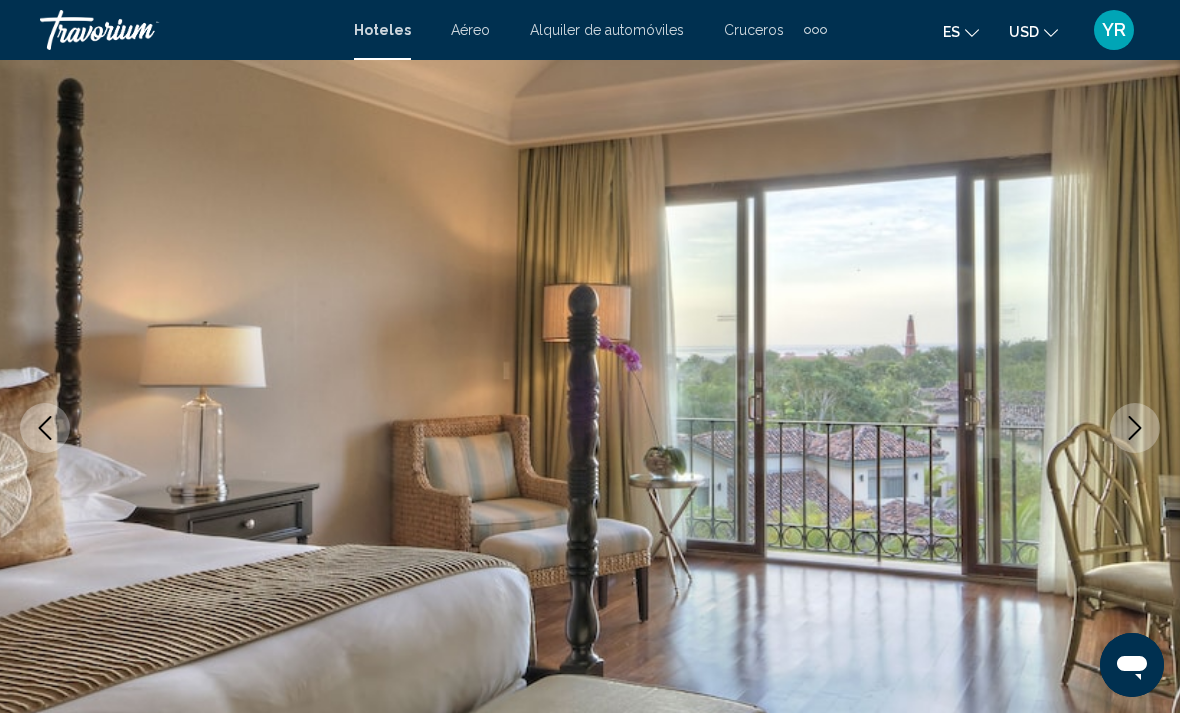 click 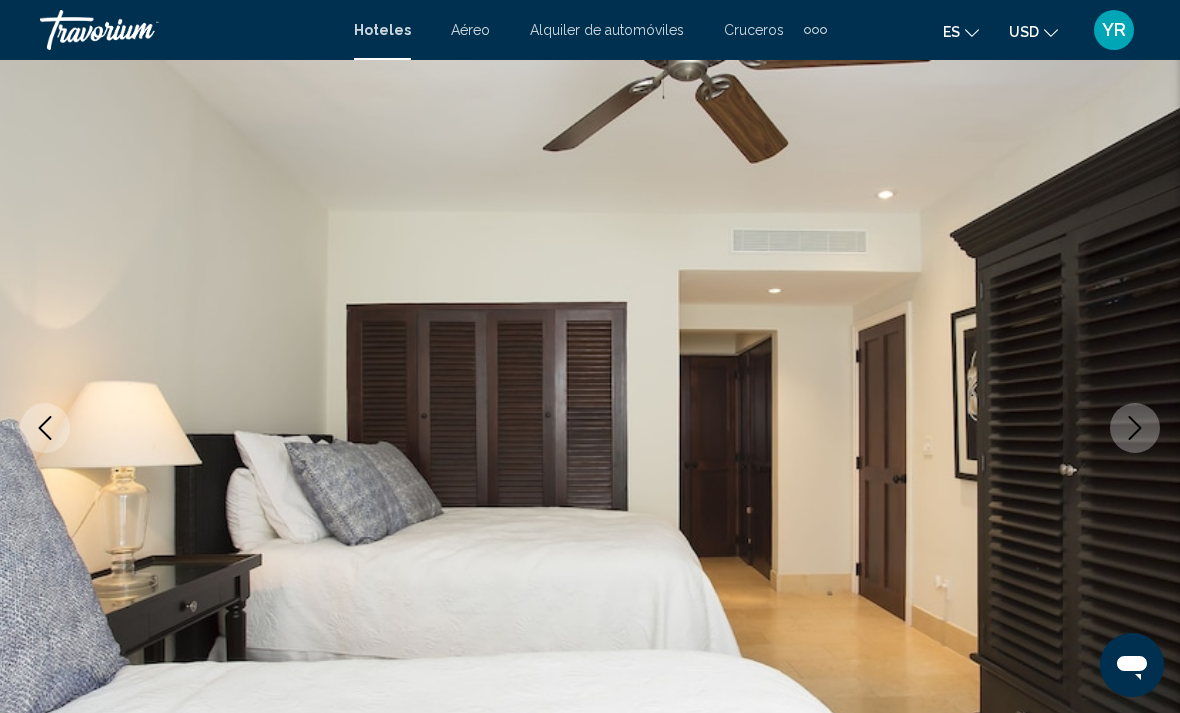 click 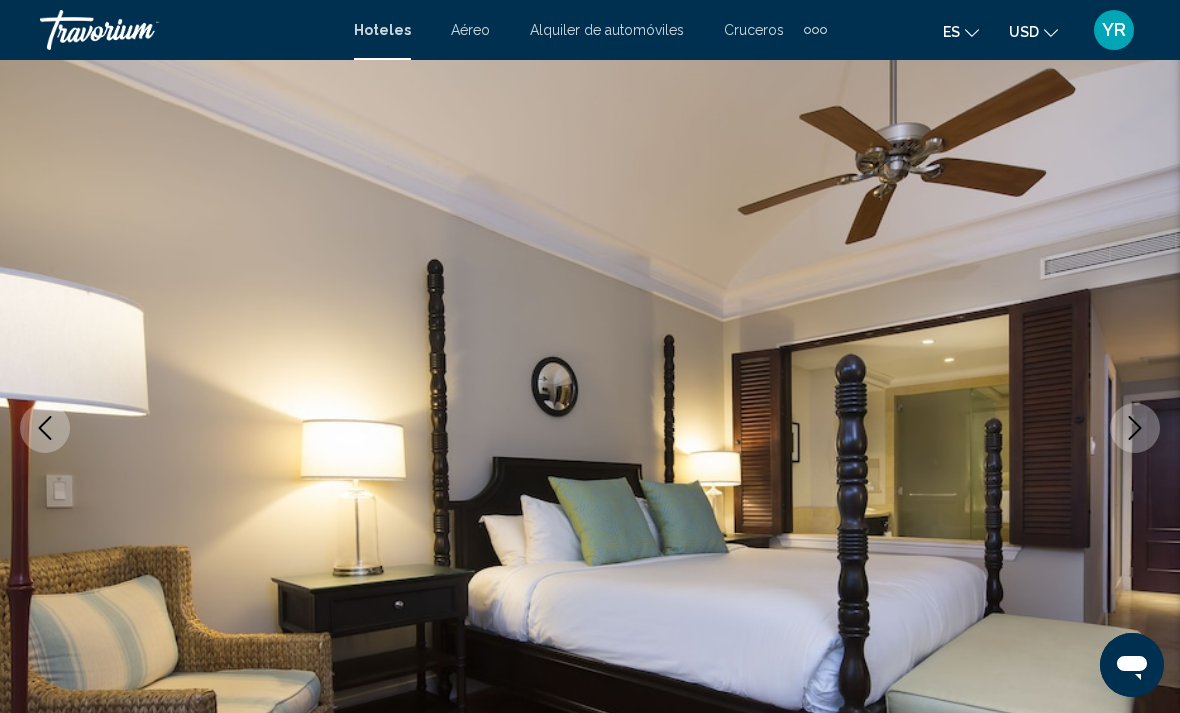 click at bounding box center (1135, 428) 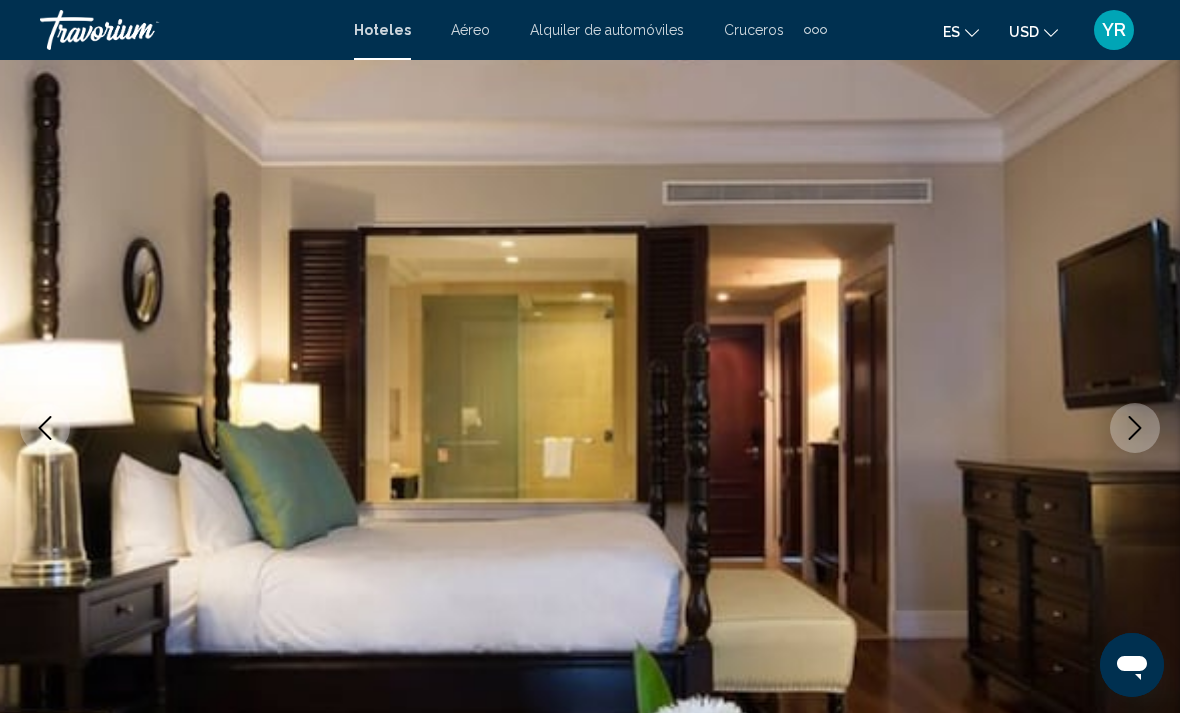 click 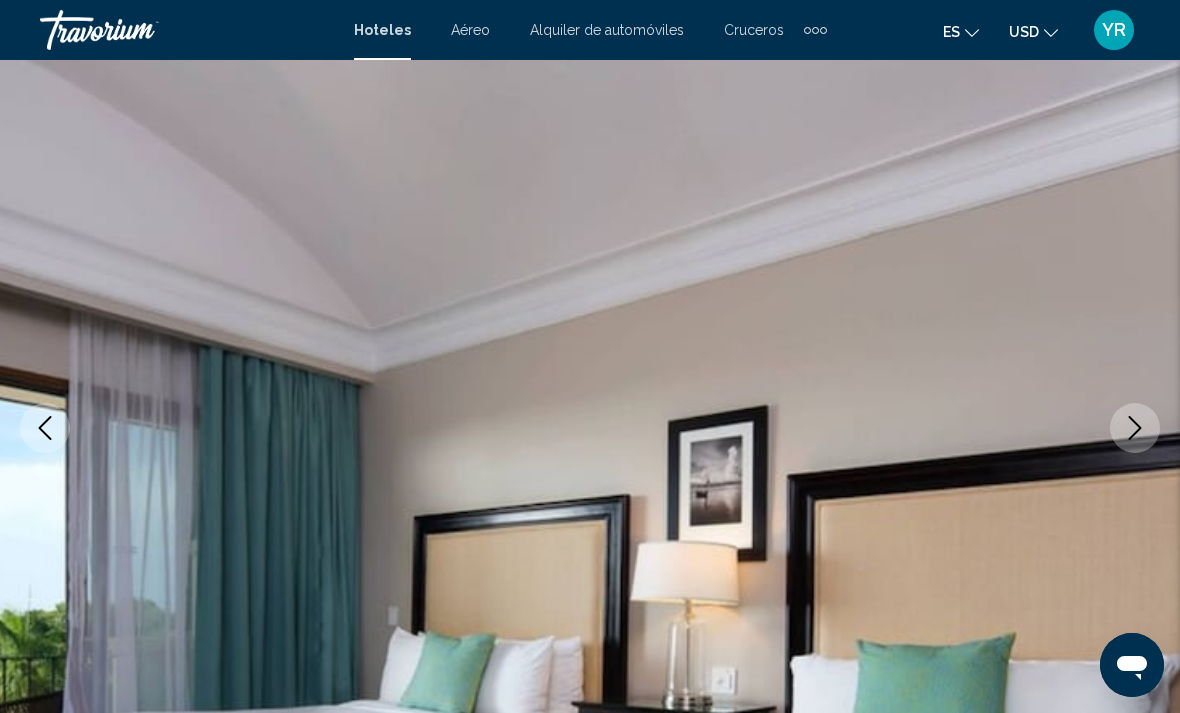 click at bounding box center (1135, 428) 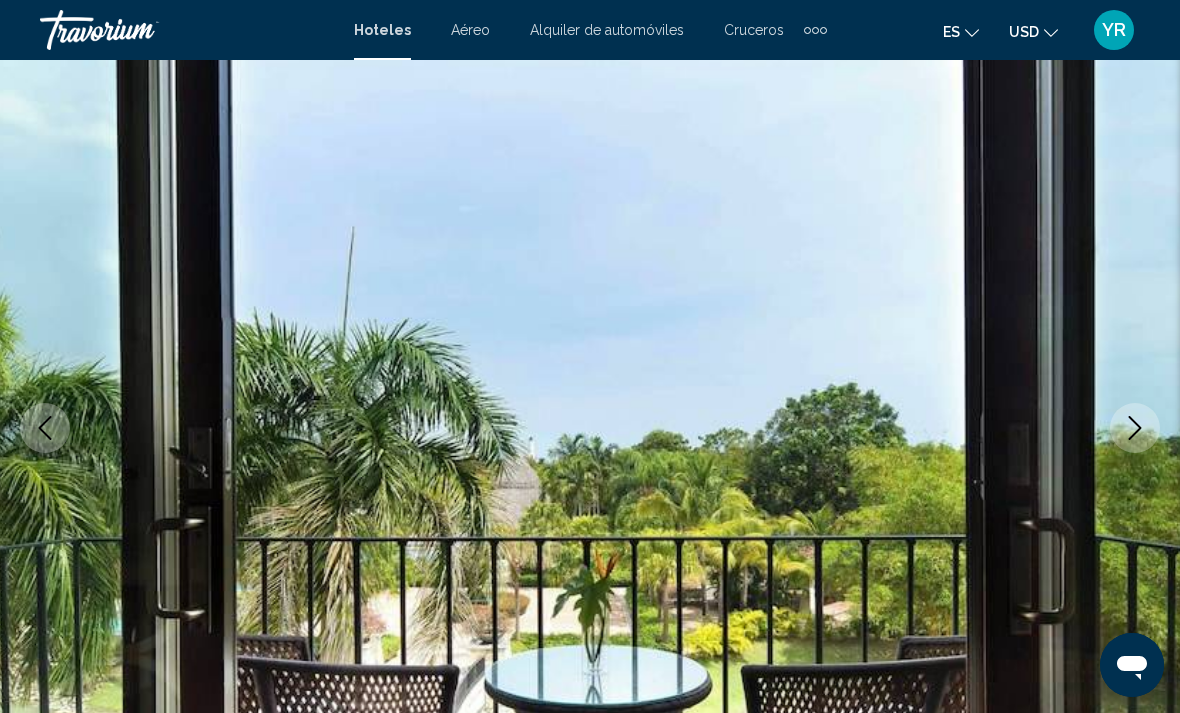 click 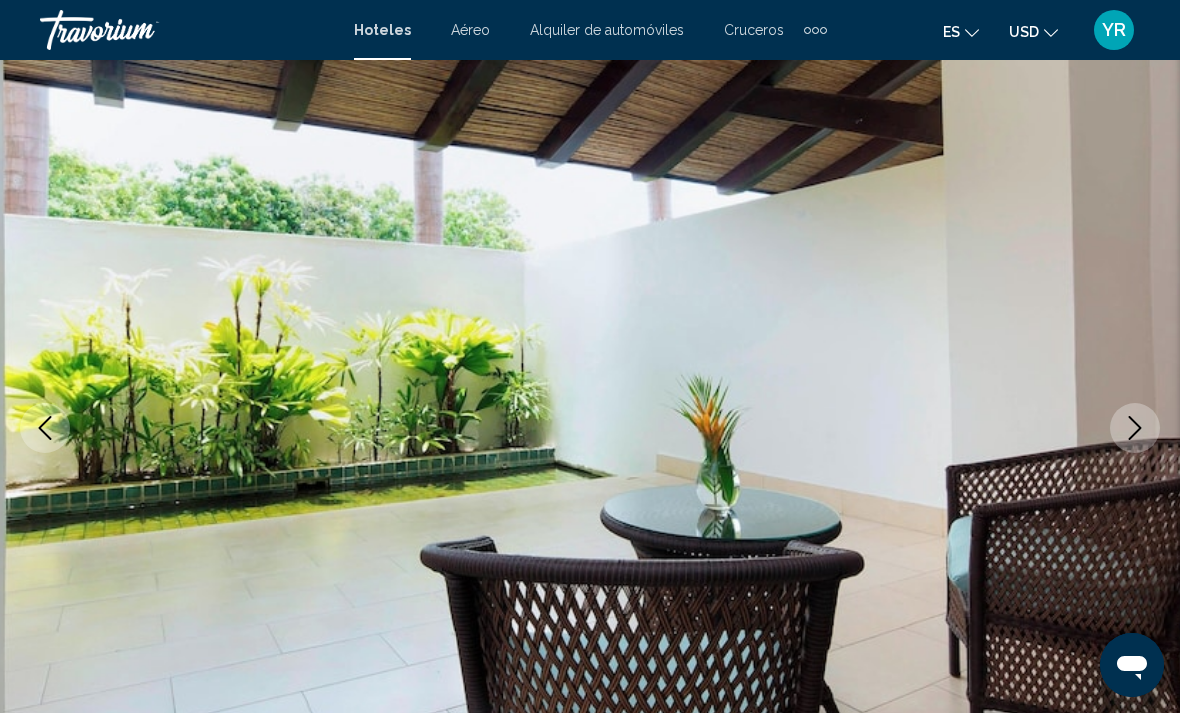 click 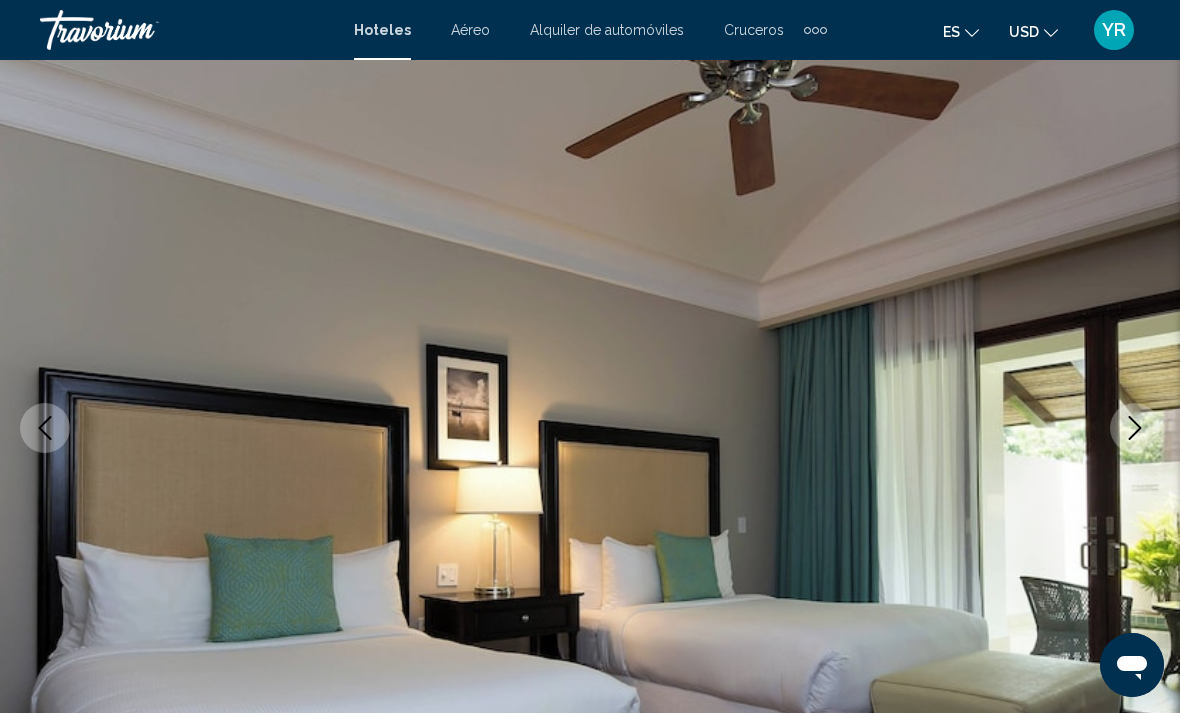 click 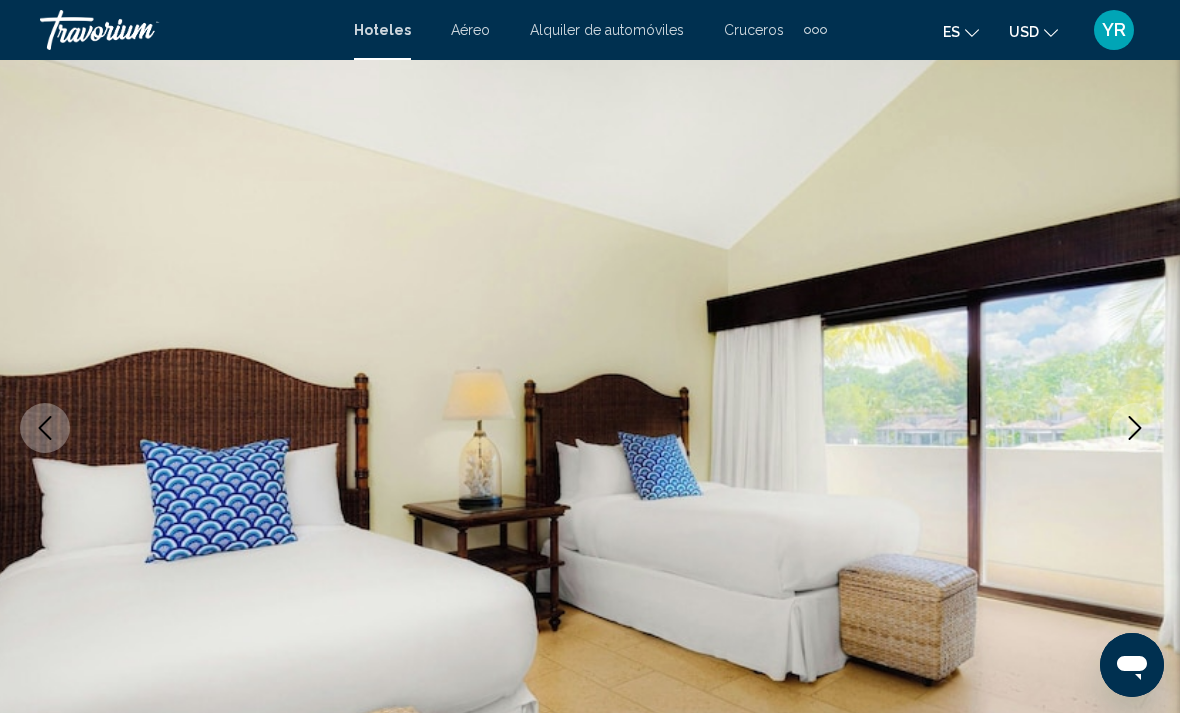 click at bounding box center [1135, 428] 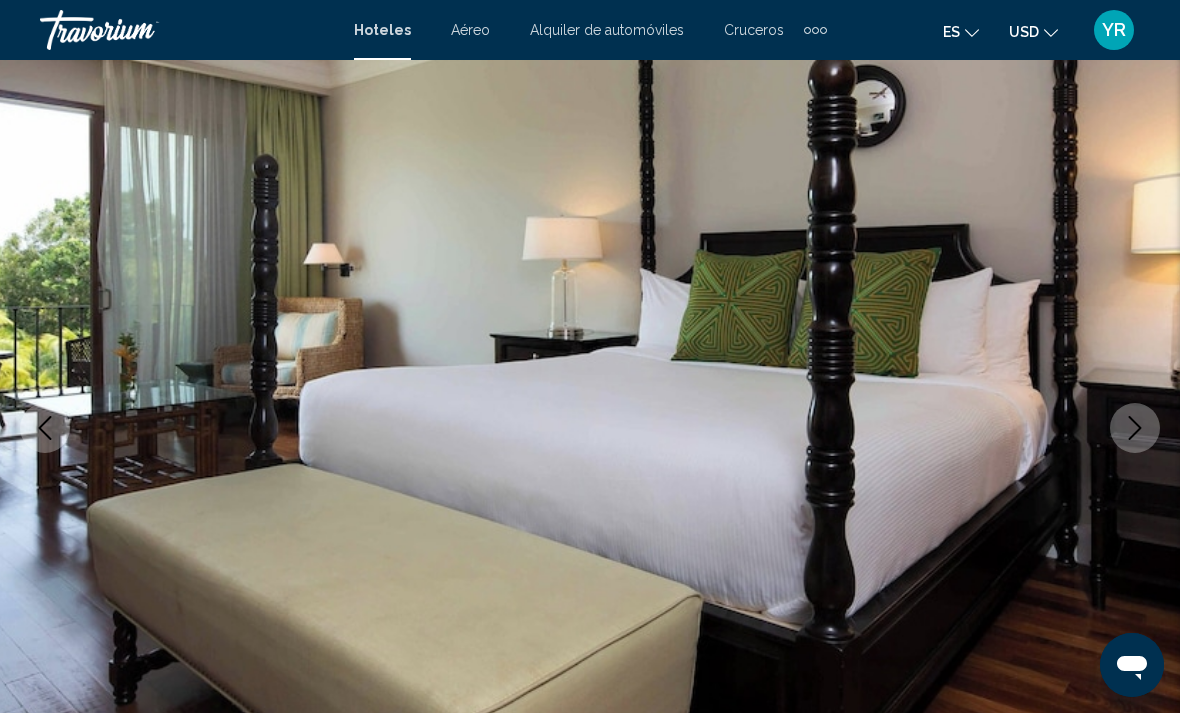 click 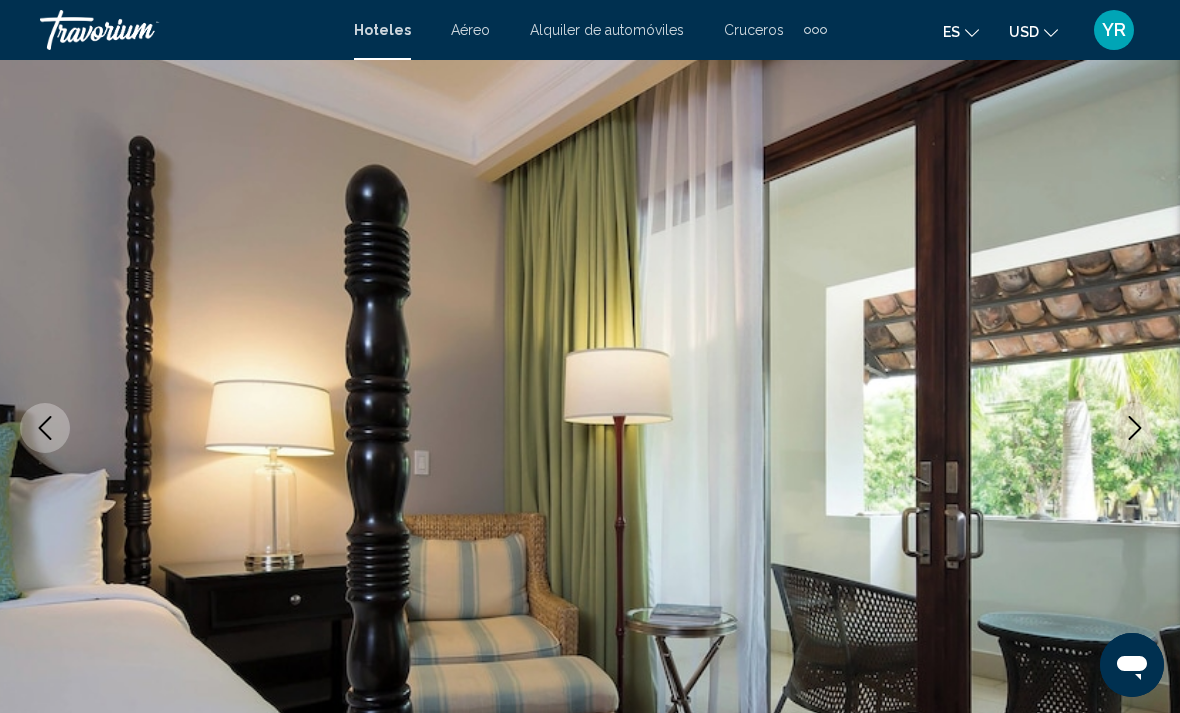 click 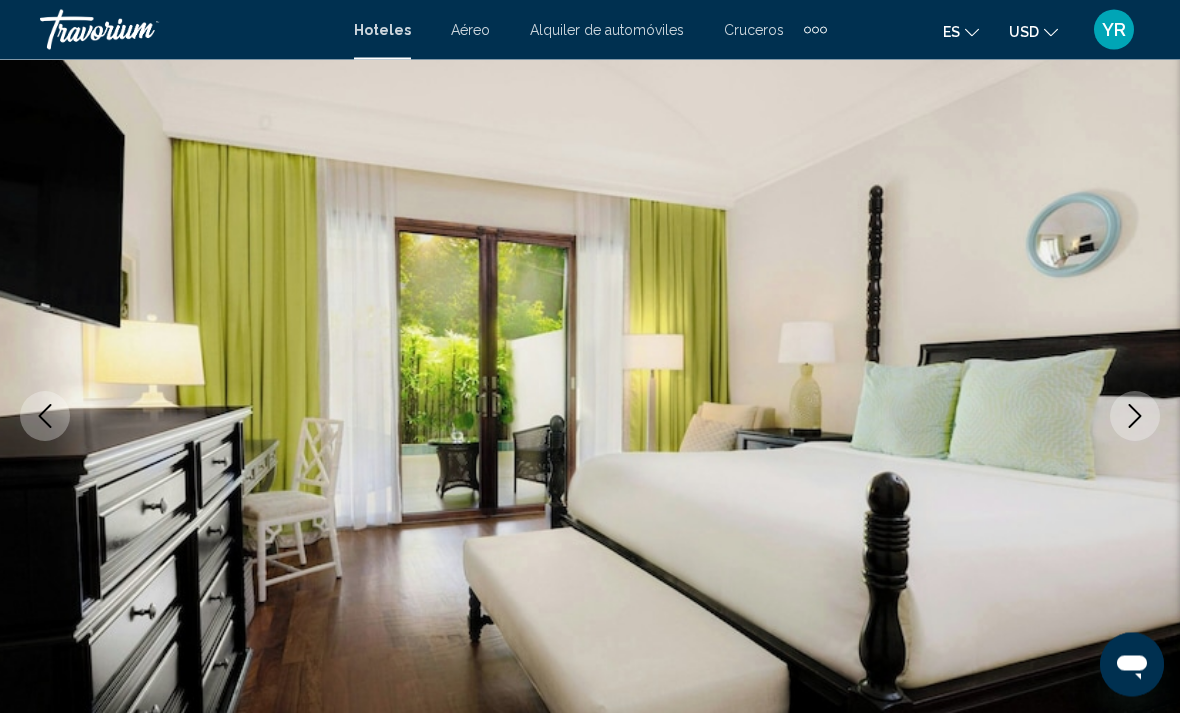 click at bounding box center [1135, 417] 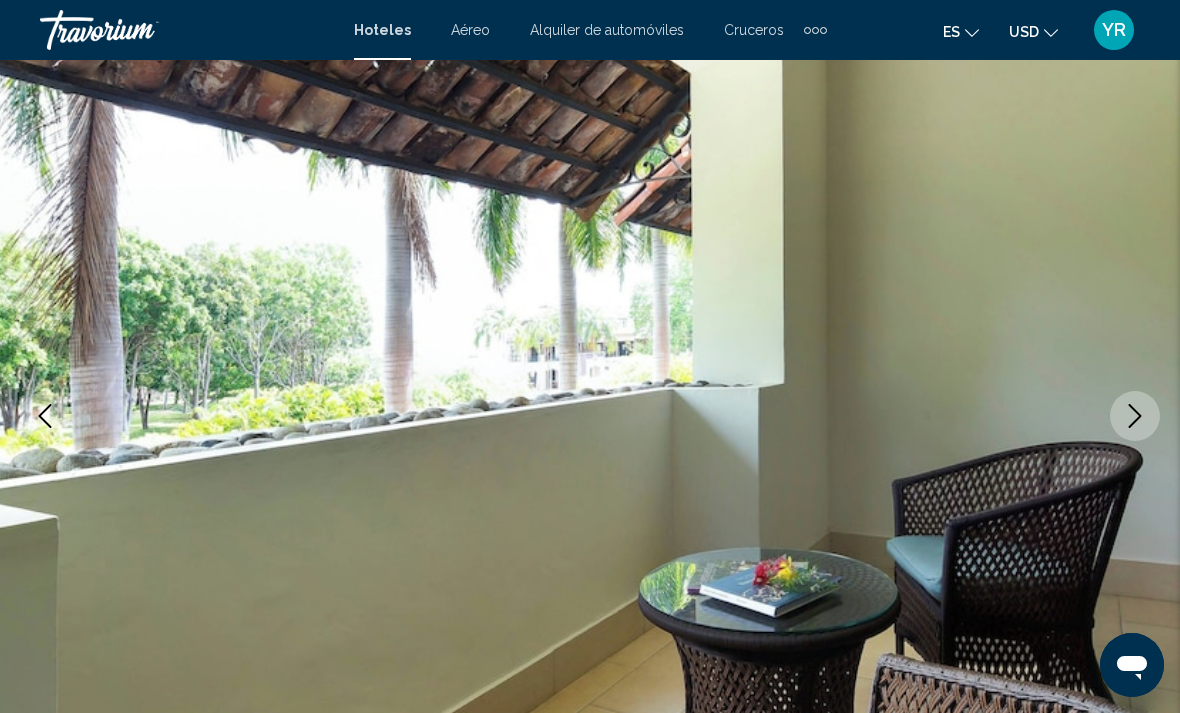 click at bounding box center (590, 416) 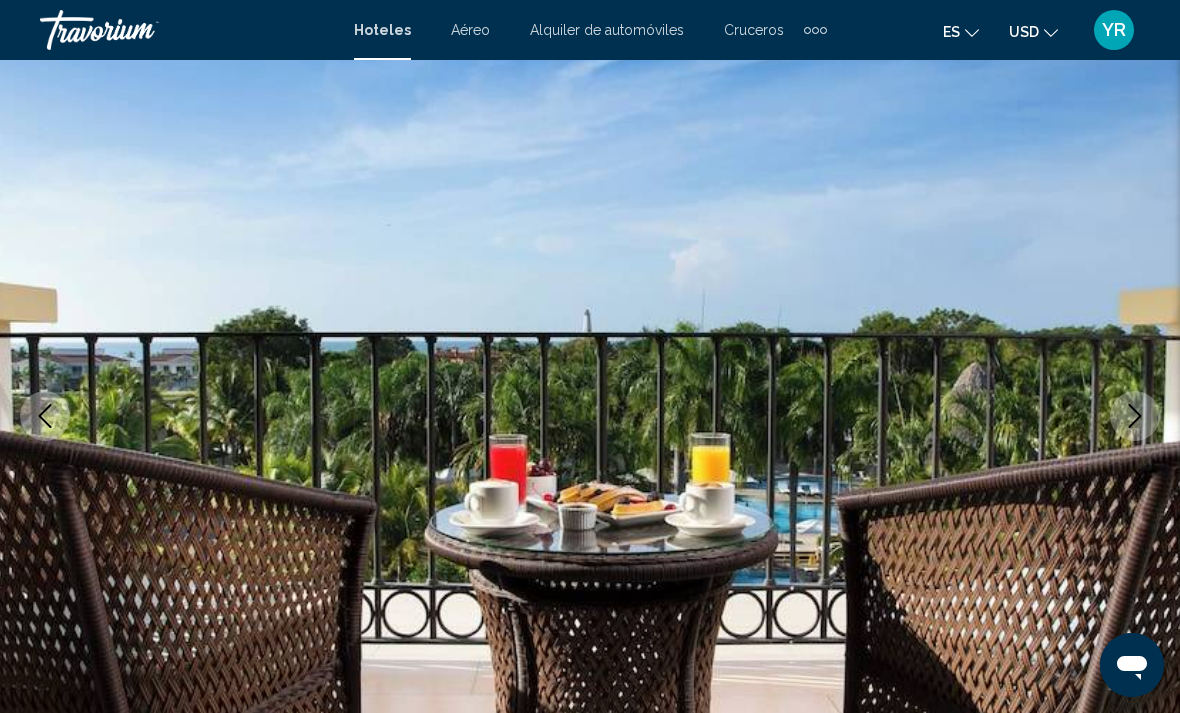 click 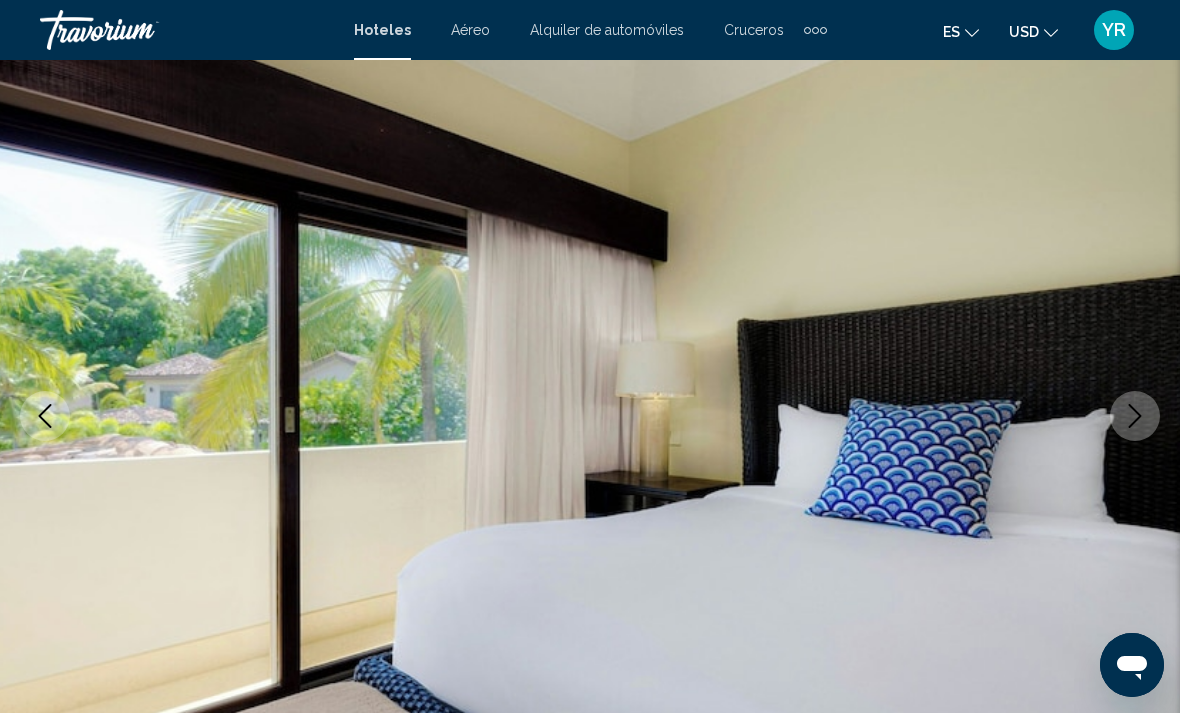 click at bounding box center (1135, 416) 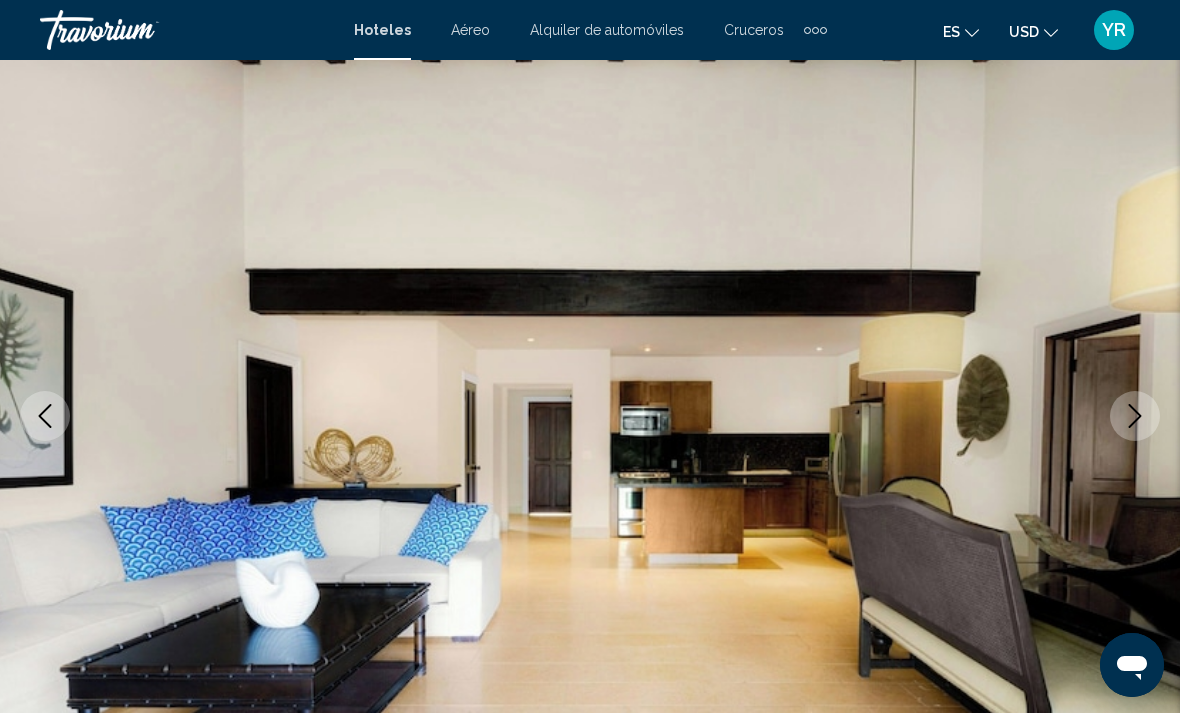 click at bounding box center [1135, 416] 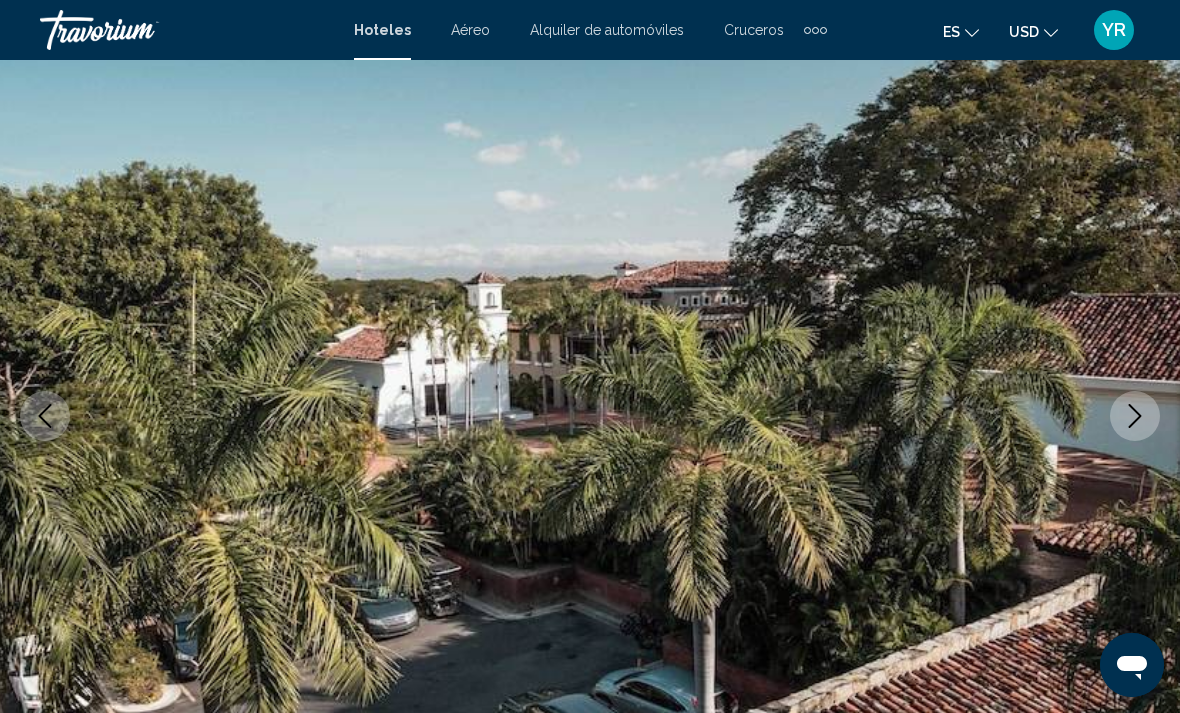click 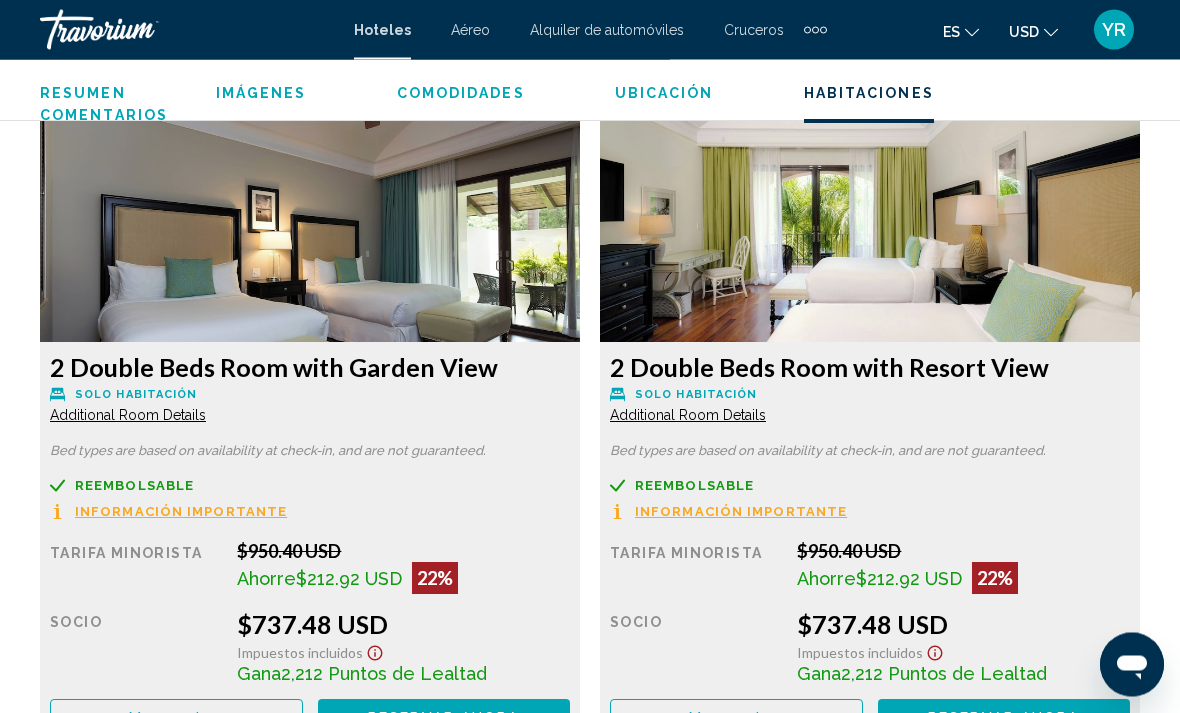 scroll, scrollTop: 3229, scrollLeft: 0, axis: vertical 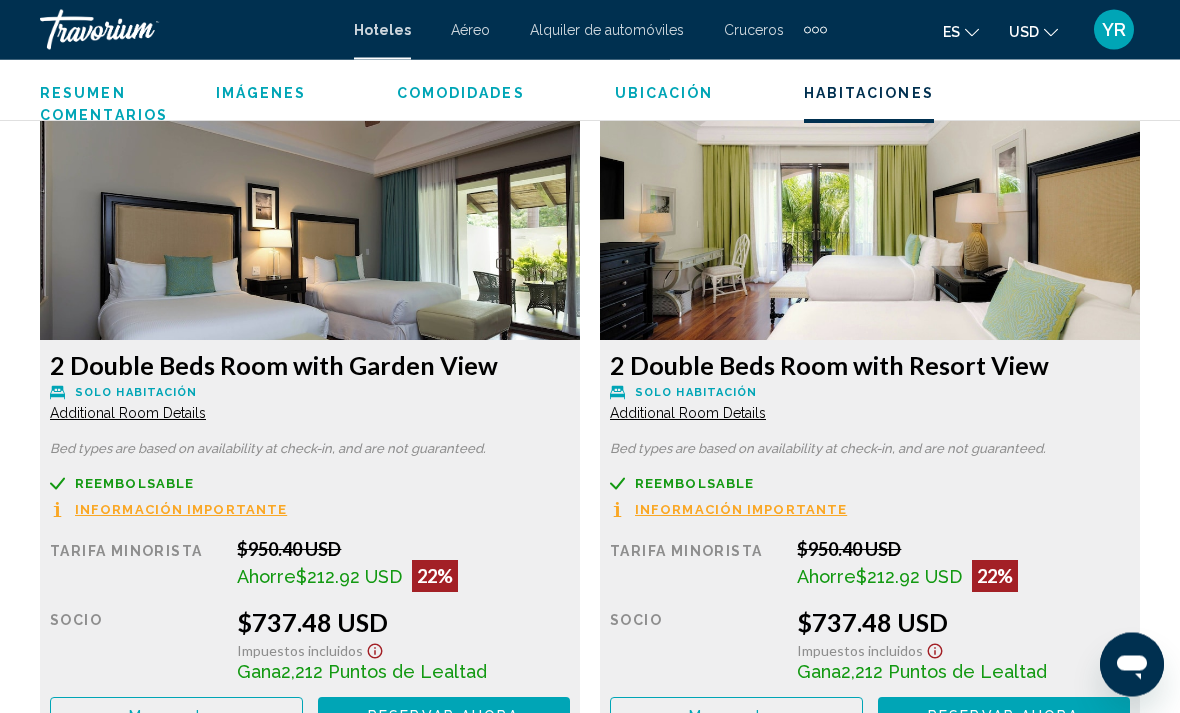 click on "More rates" at bounding box center (176, 717) 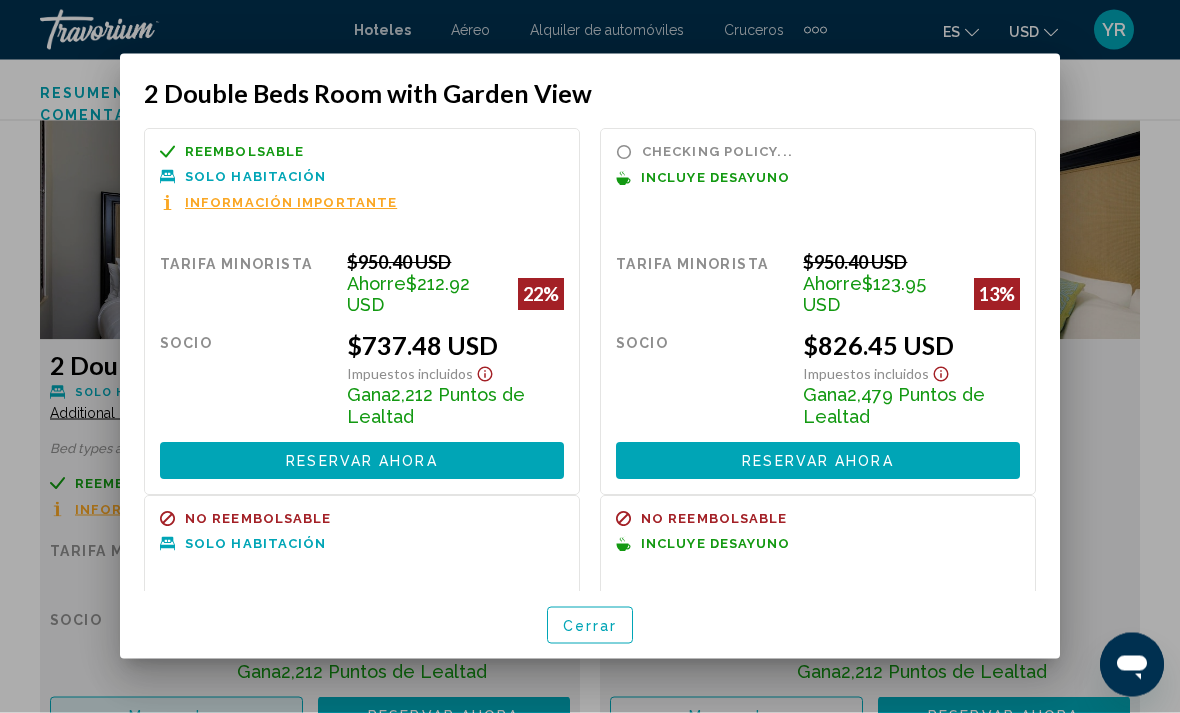 scroll, scrollTop: 0, scrollLeft: 0, axis: both 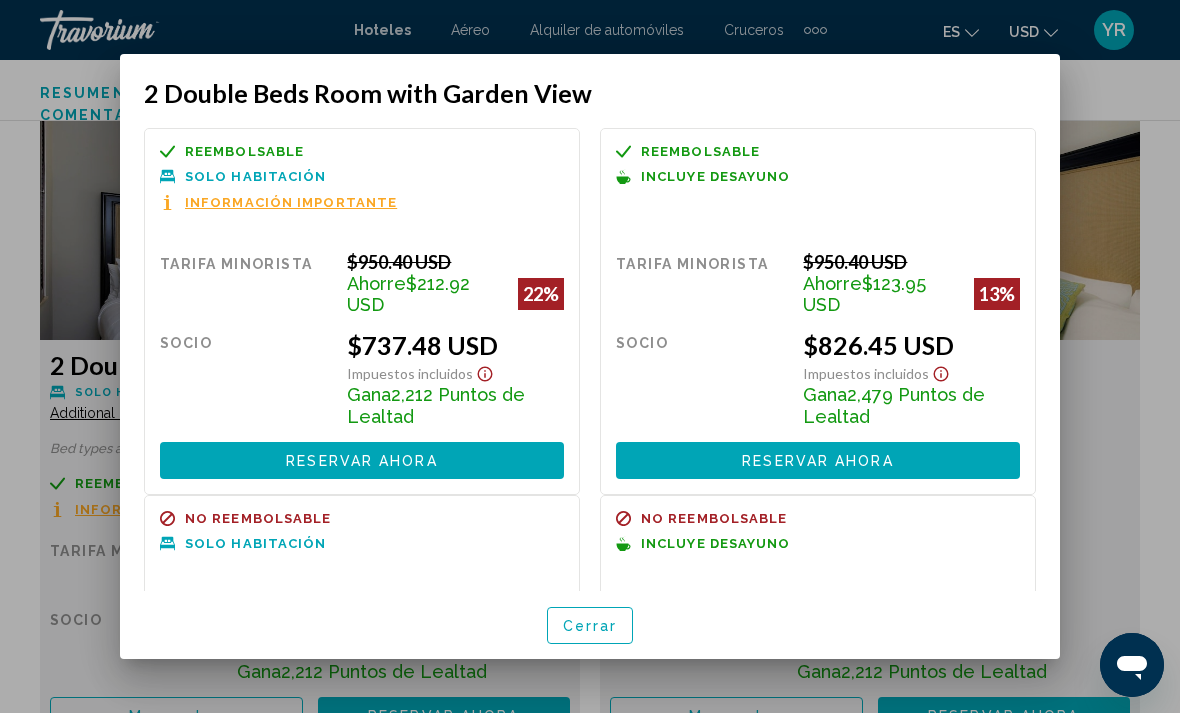 click at bounding box center (590, 356) 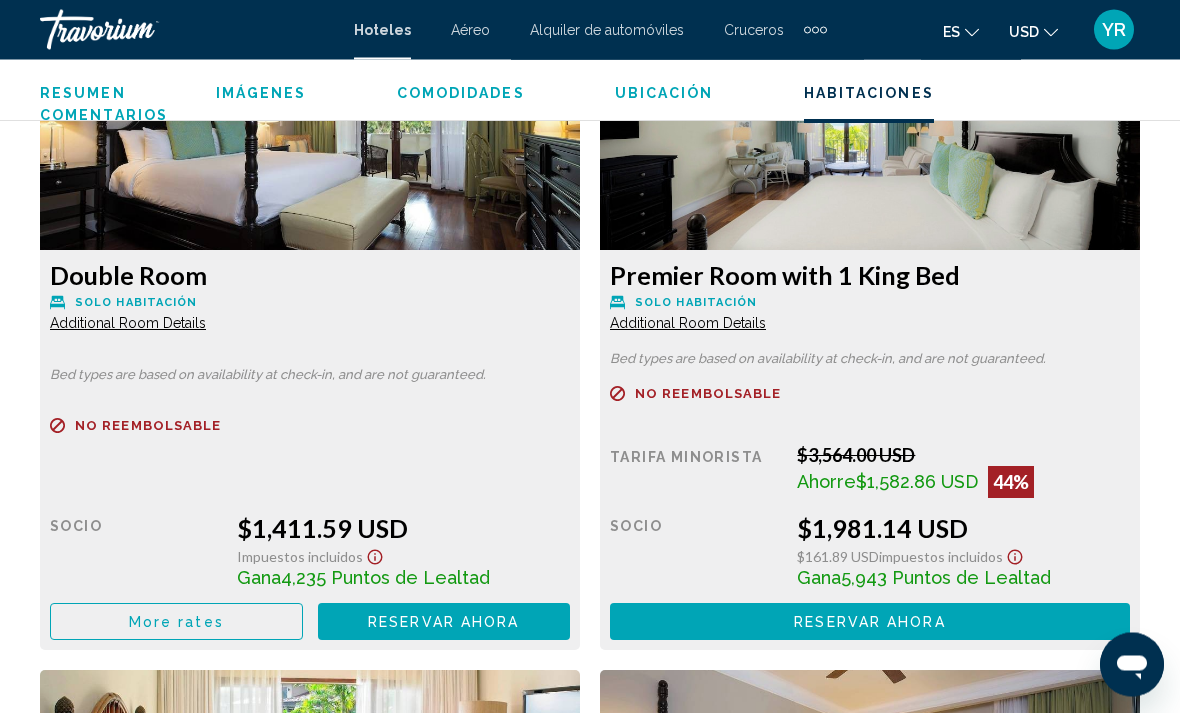scroll, scrollTop: 6584, scrollLeft: 0, axis: vertical 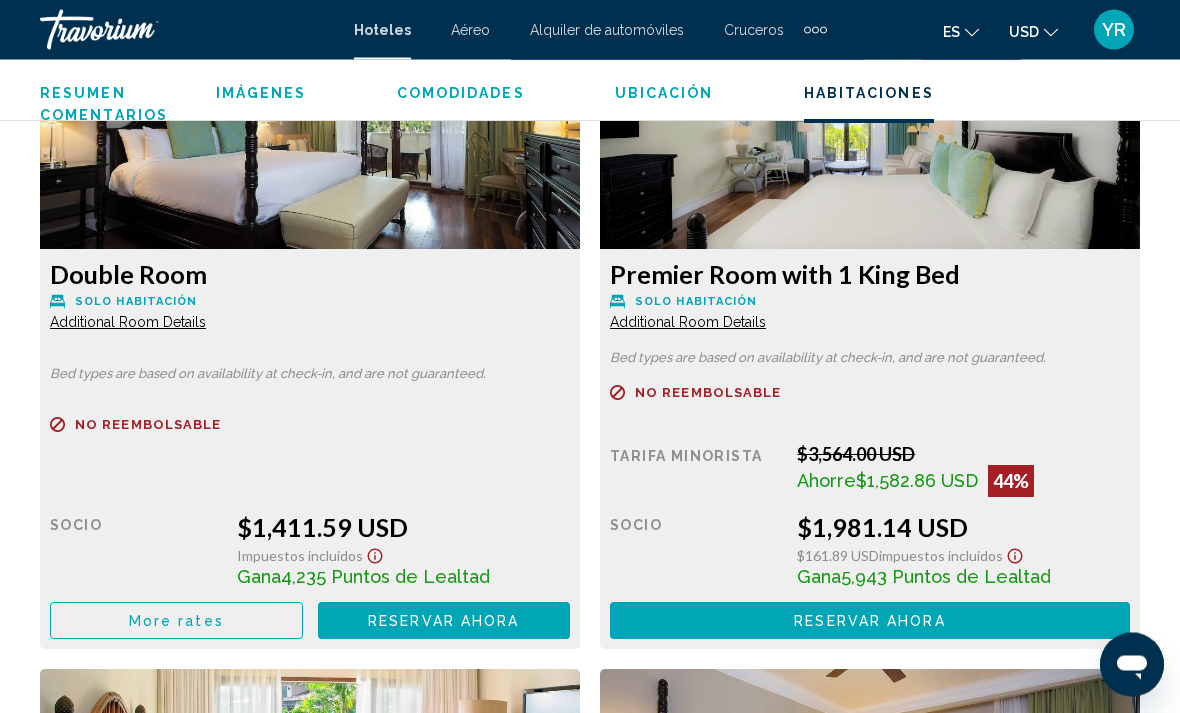 click on "More rates" at bounding box center (176, -2639) 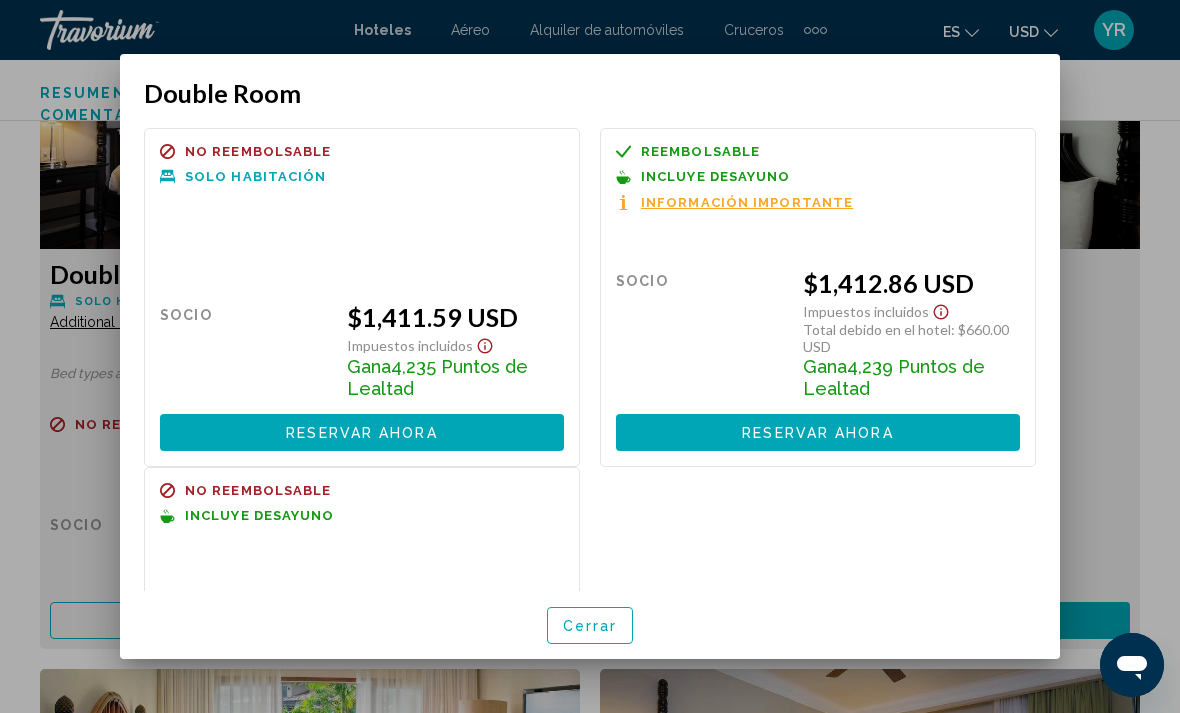 scroll, scrollTop: 0, scrollLeft: 0, axis: both 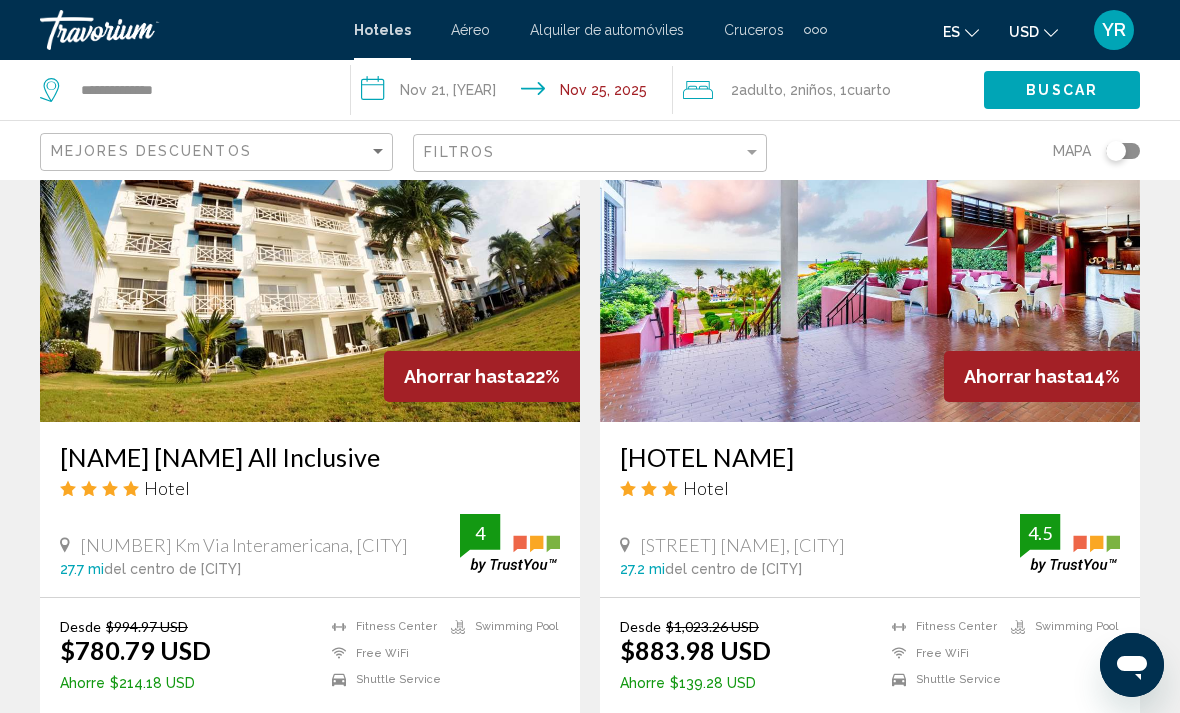 click at bounding box center (870, 262) 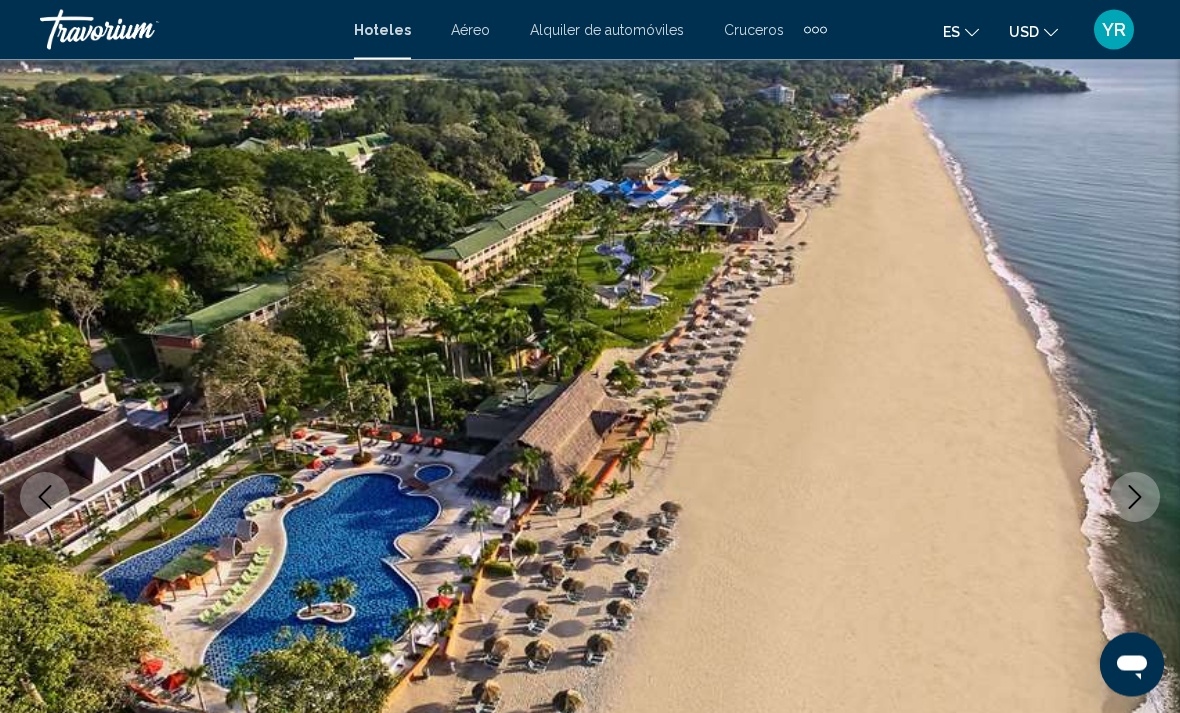 scroll, scrollTop: 38, scrollLeft: 0, axis: vertical 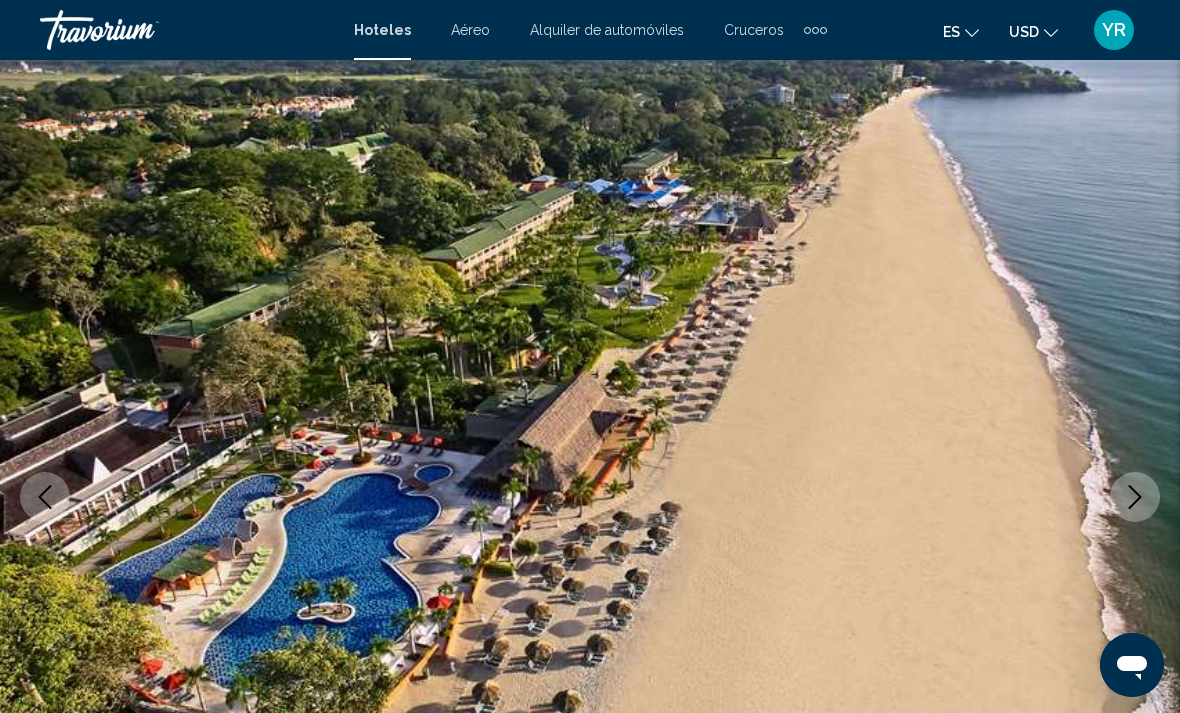 click 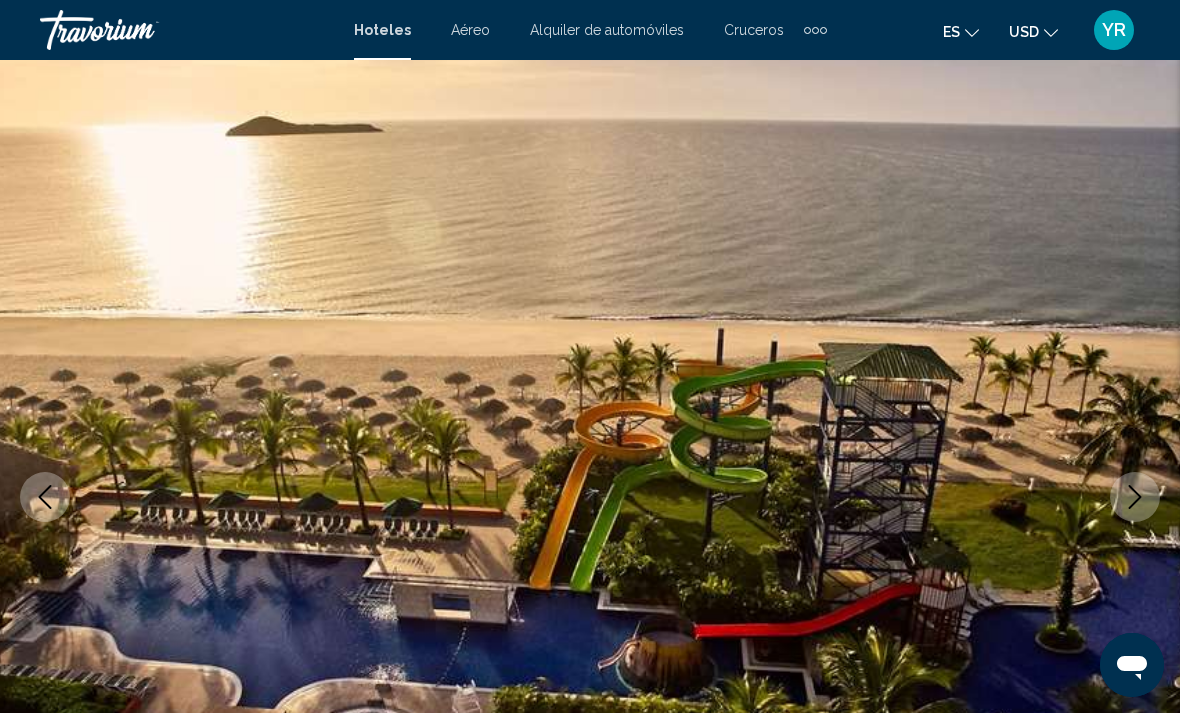 click at bounding box center (590, 497) 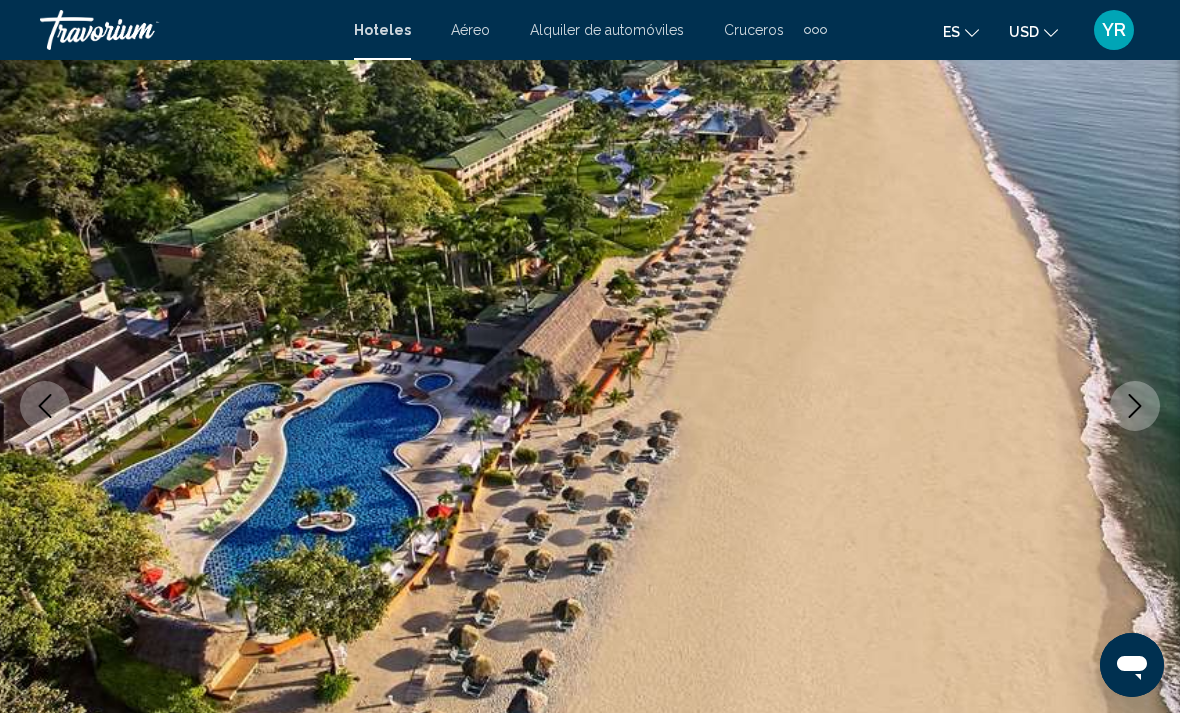 scroll, scrollTop: 120, scrollLeft: 0, axis: vertical 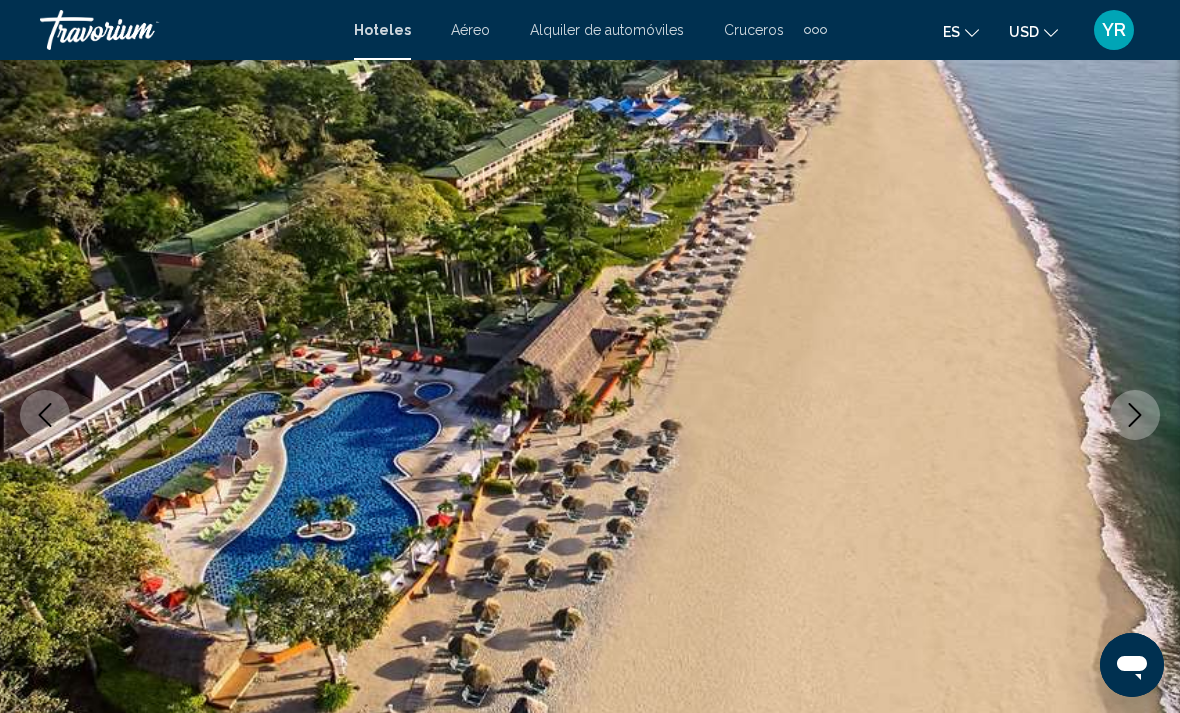 click 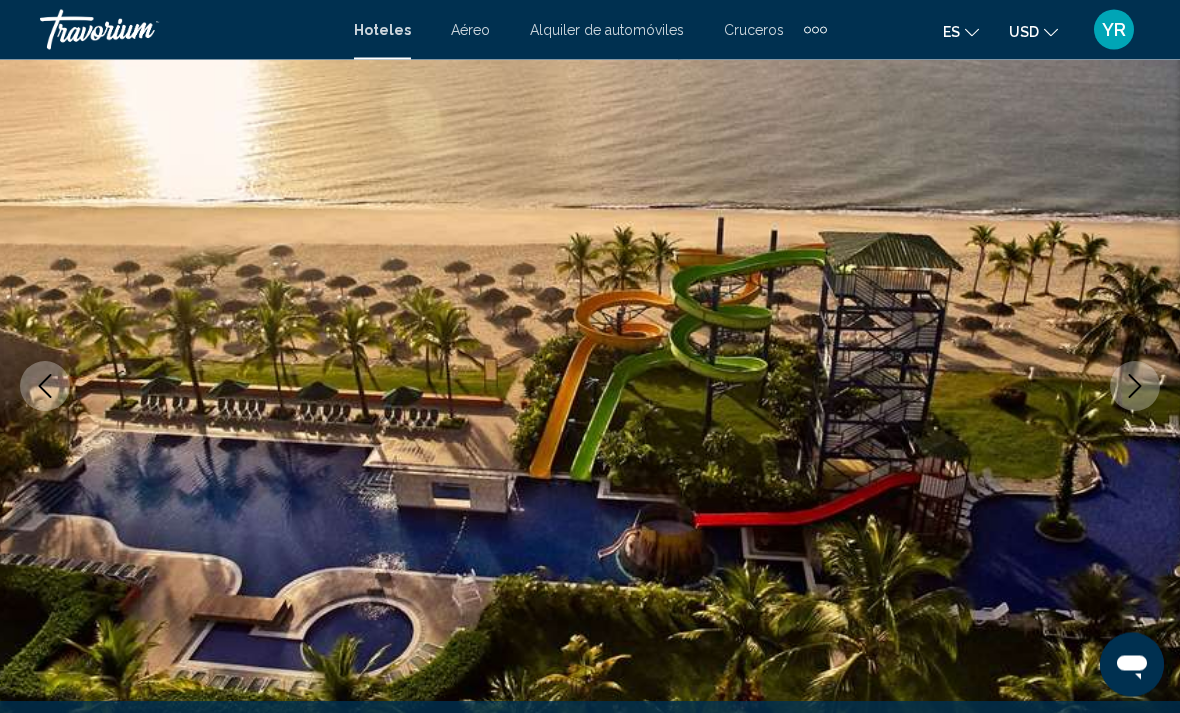 scroll, scrollTop: 142, scrollLeft: 0, axis: vertical 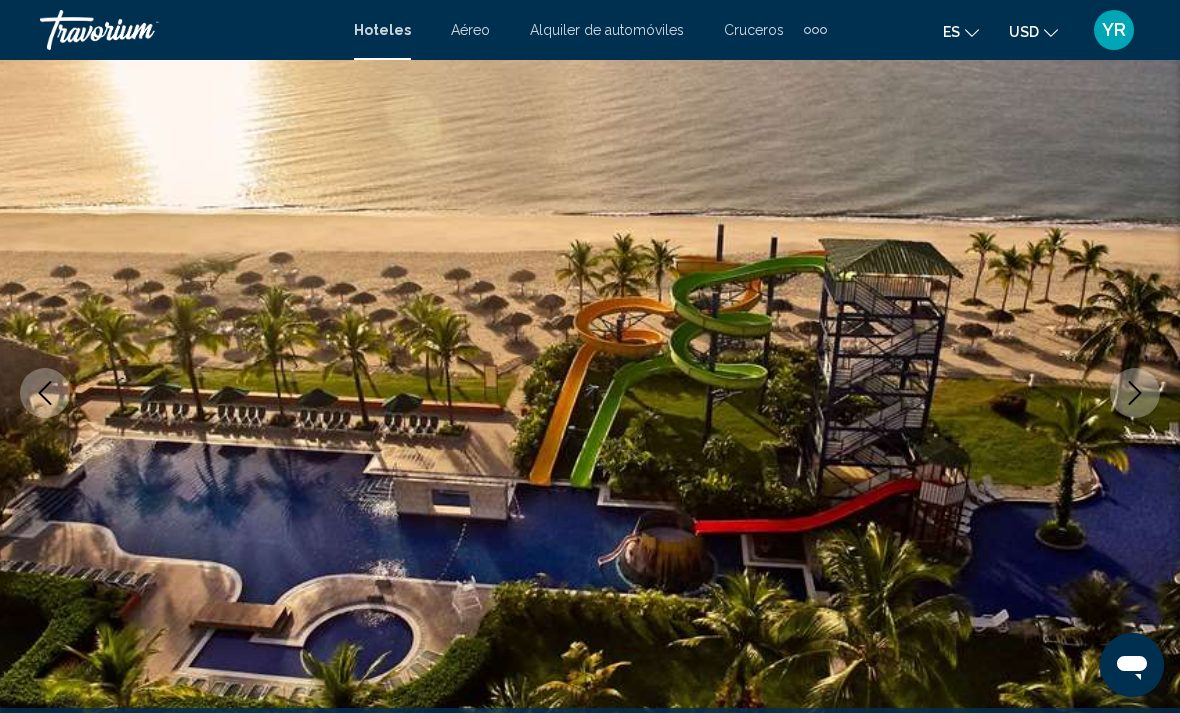 click 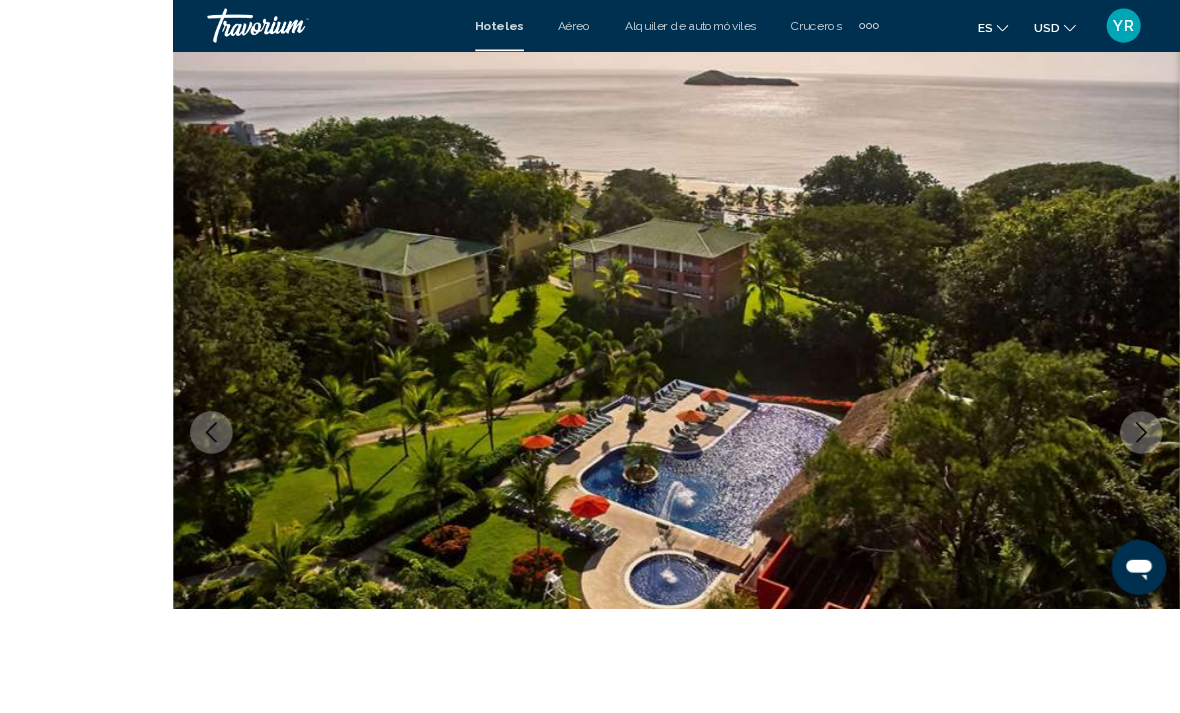 scroll, scrollTop: 145, scrollLeft: 0, axis: vertical 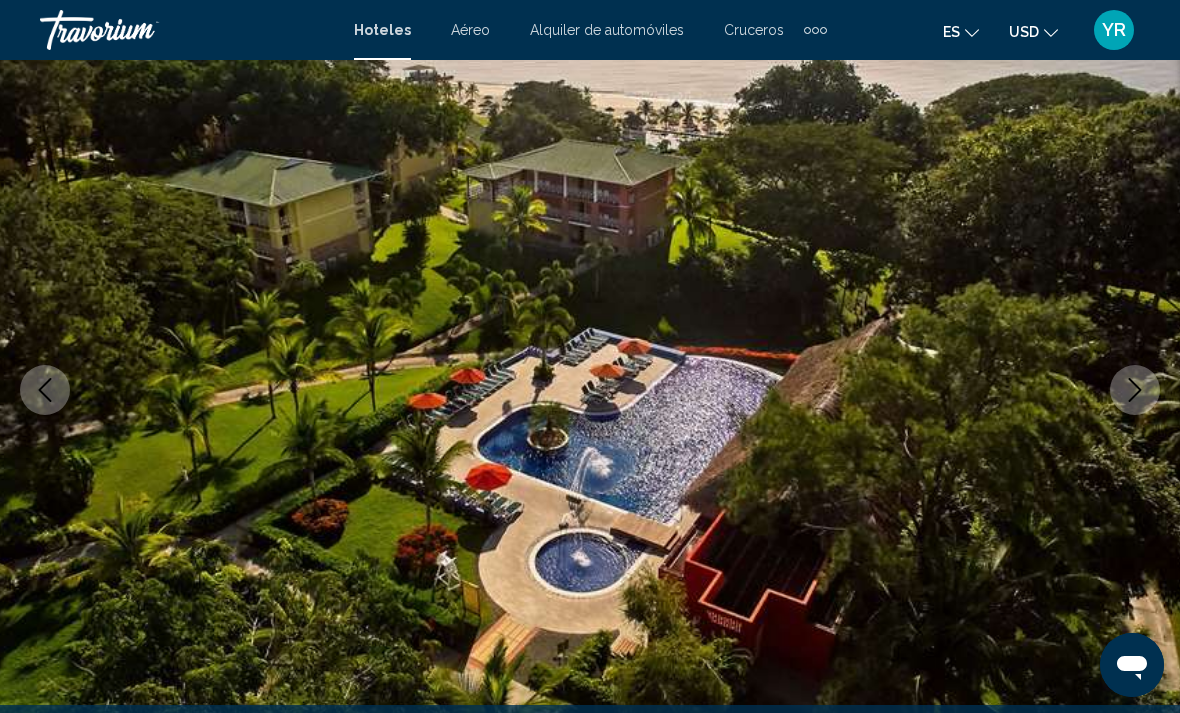 click 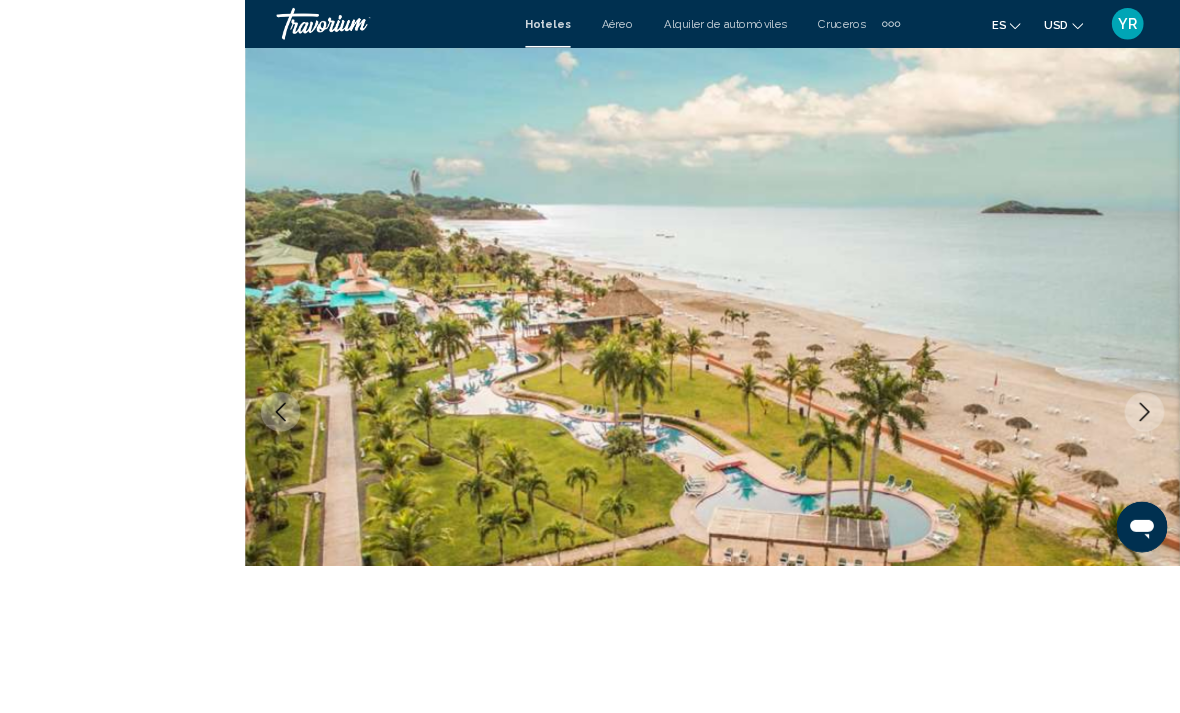 scroll, scrollTop: 179, scrollLeft: 0, axis: vertical 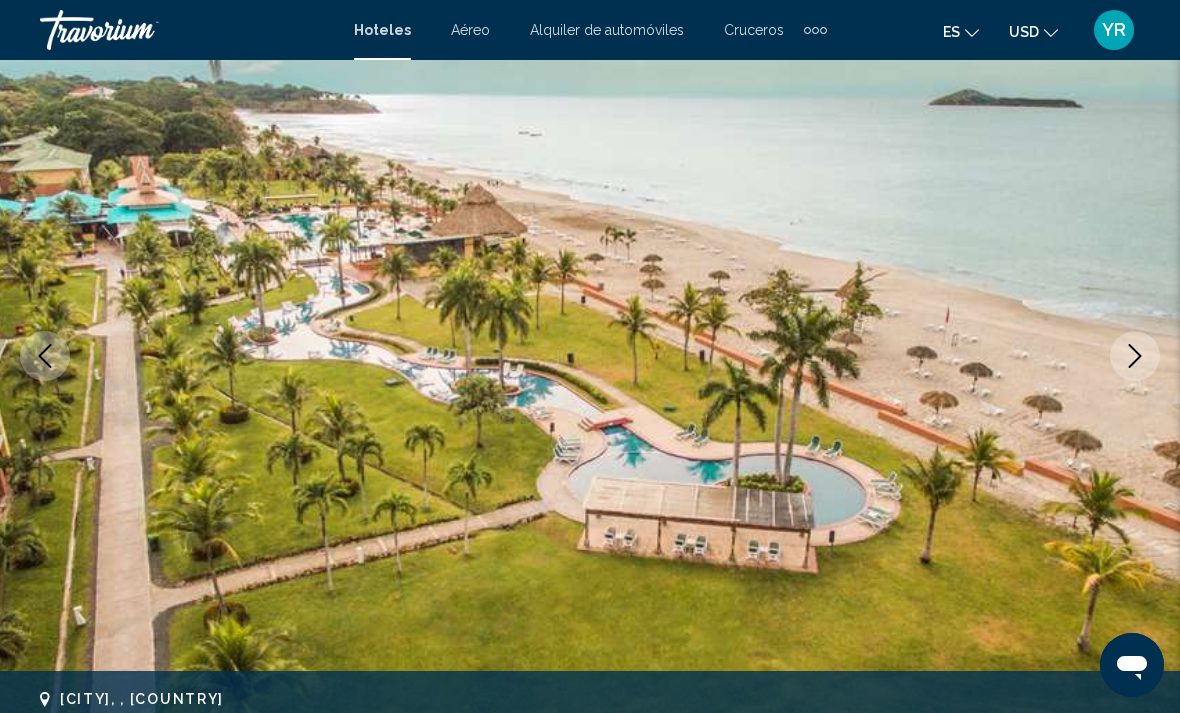 click 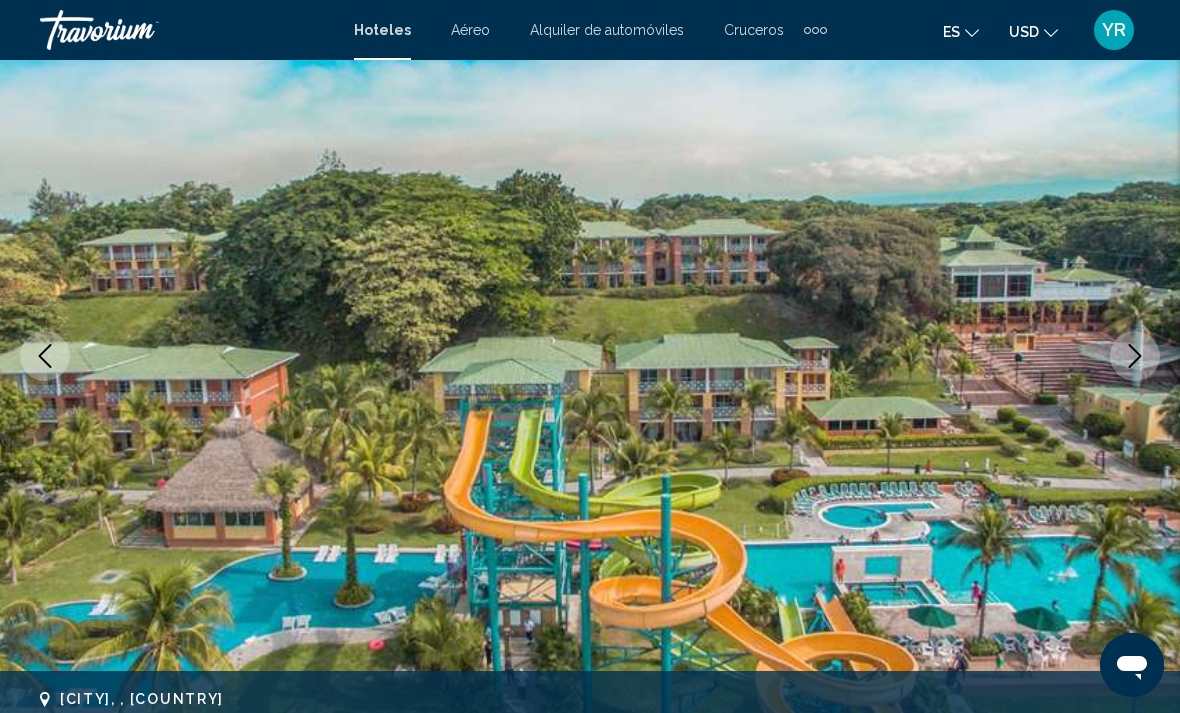 click 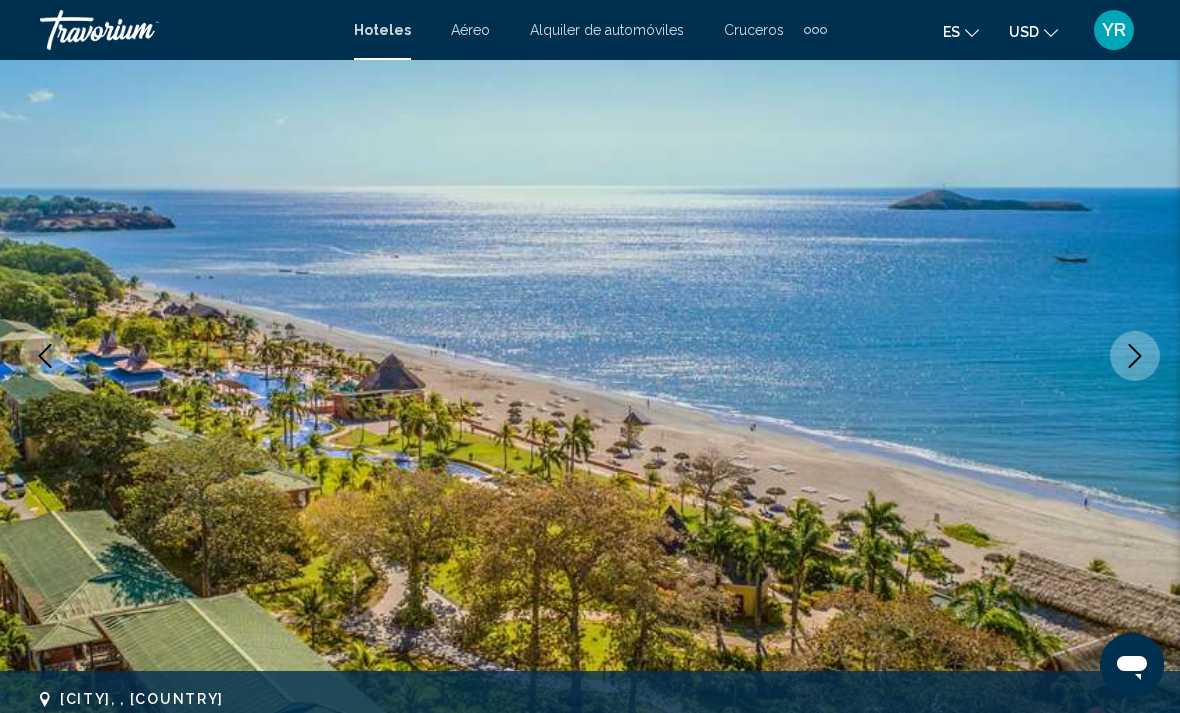 click at bounding box center (1135, 356) 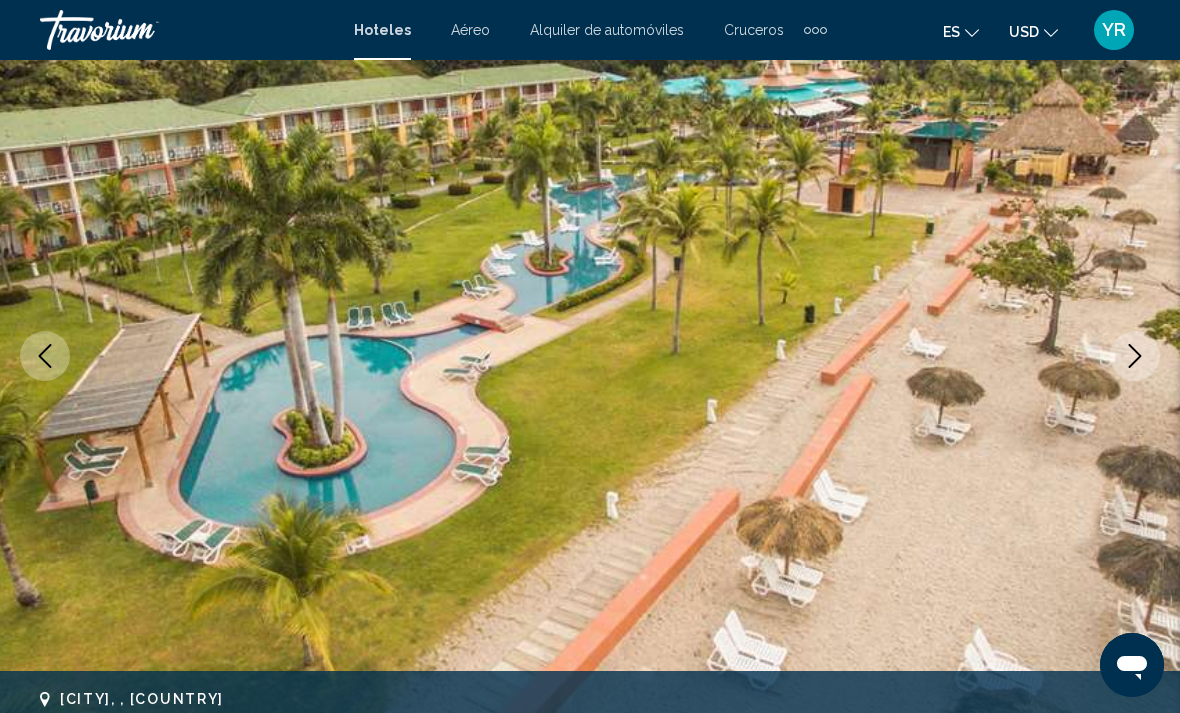 click at bounding box center (45, 356) 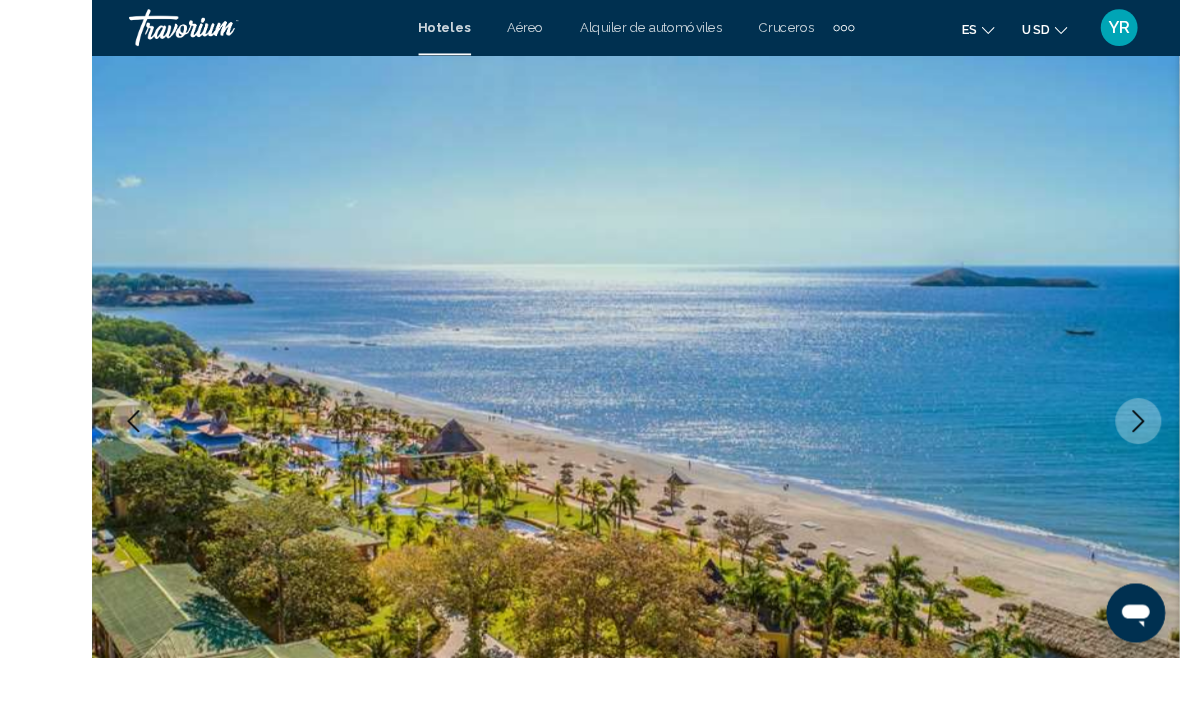 scroll, scrollTop: 147, scrollLeft: 0, axis: vertical 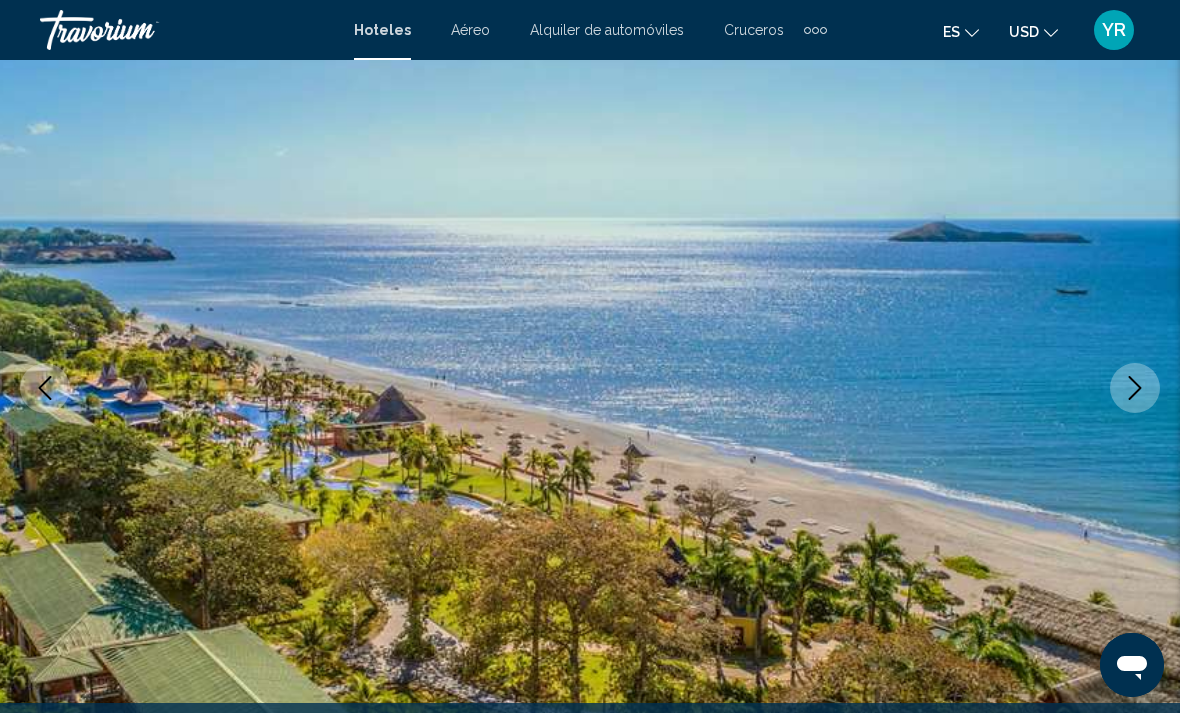 click 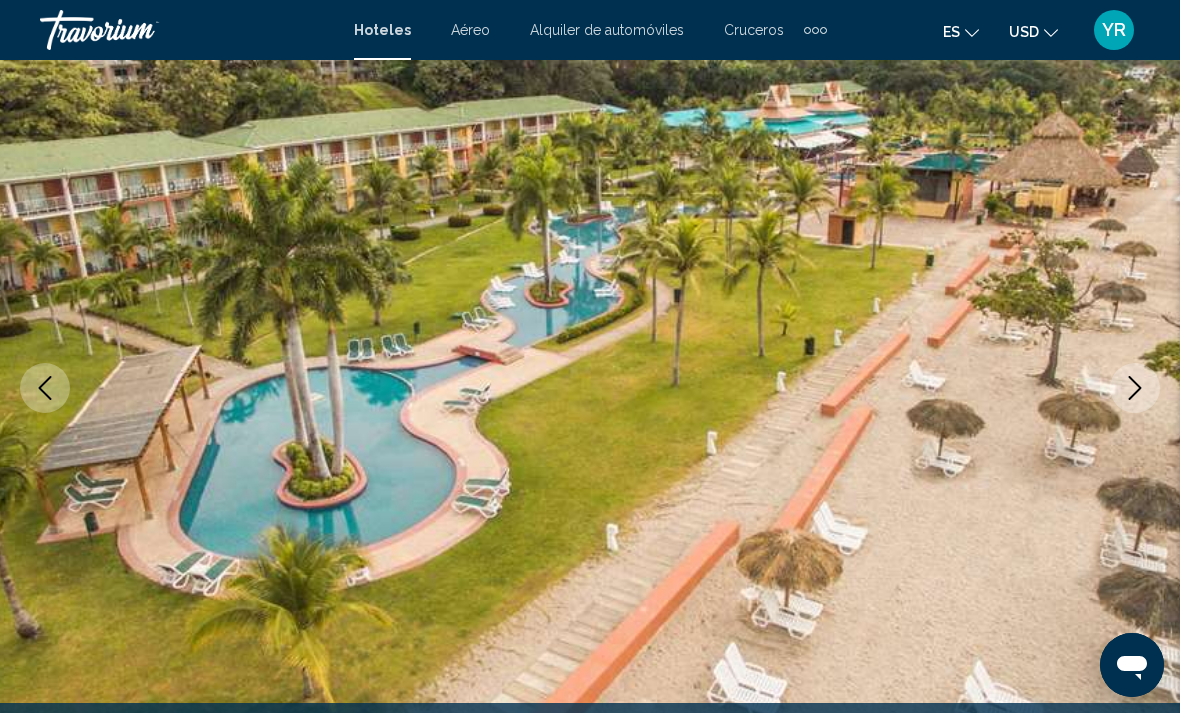 click 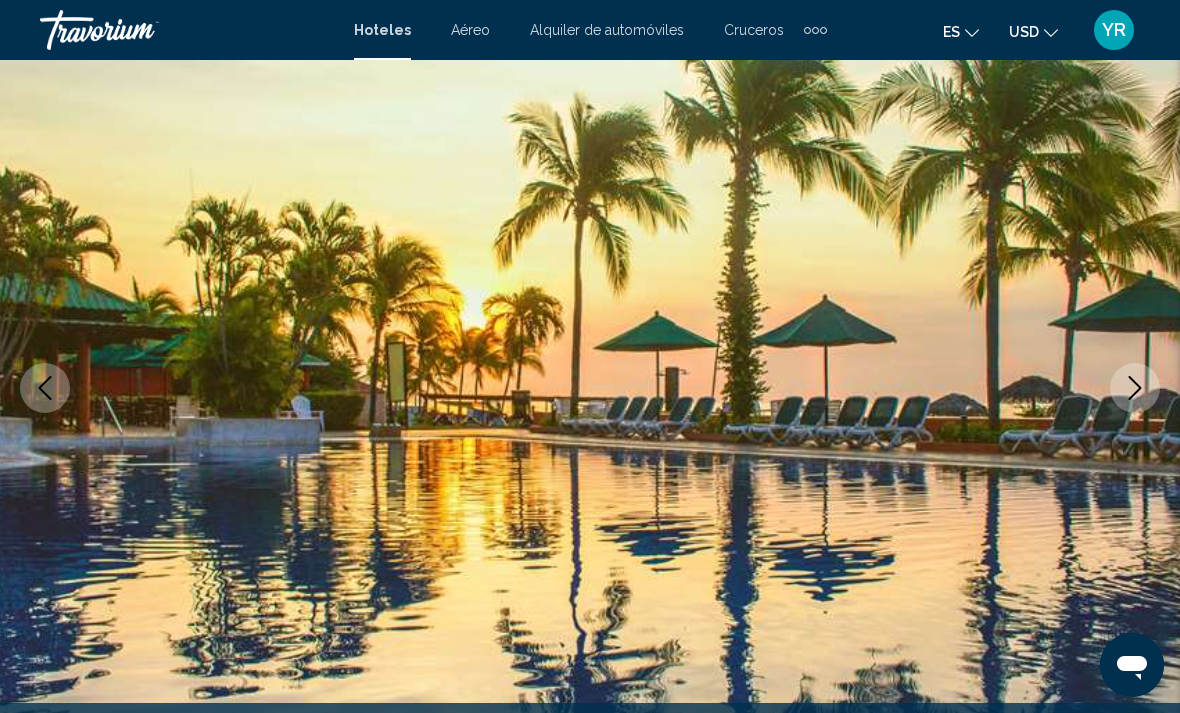 click 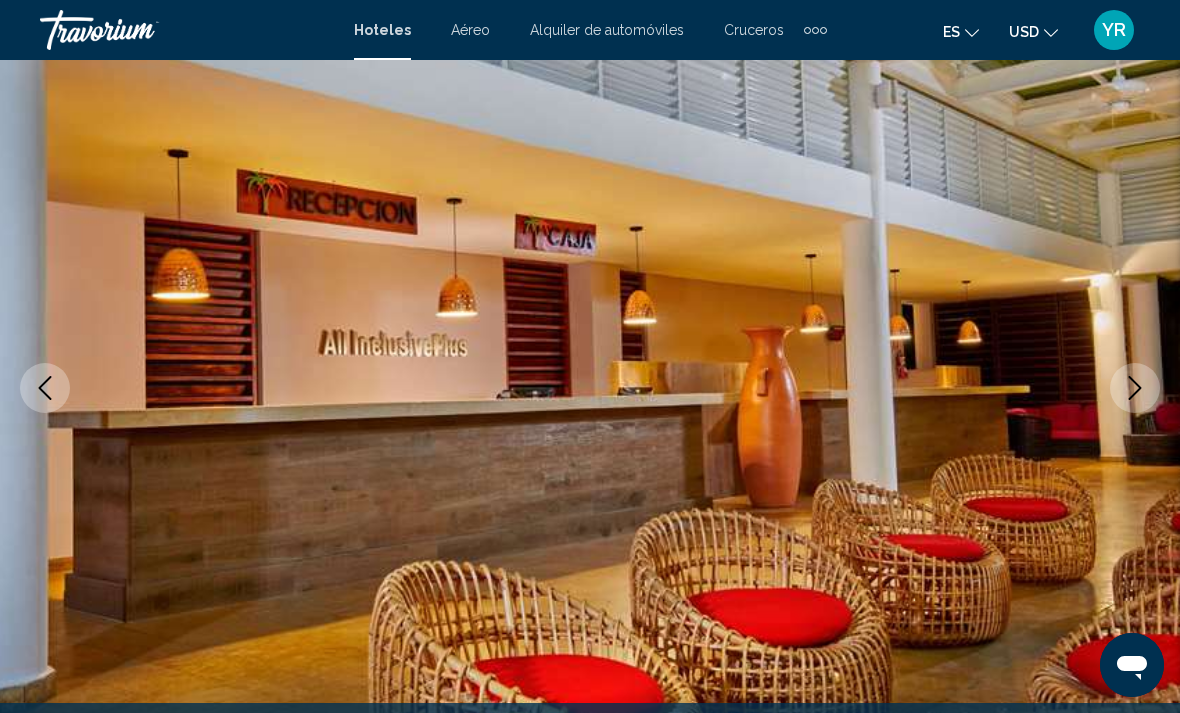 click 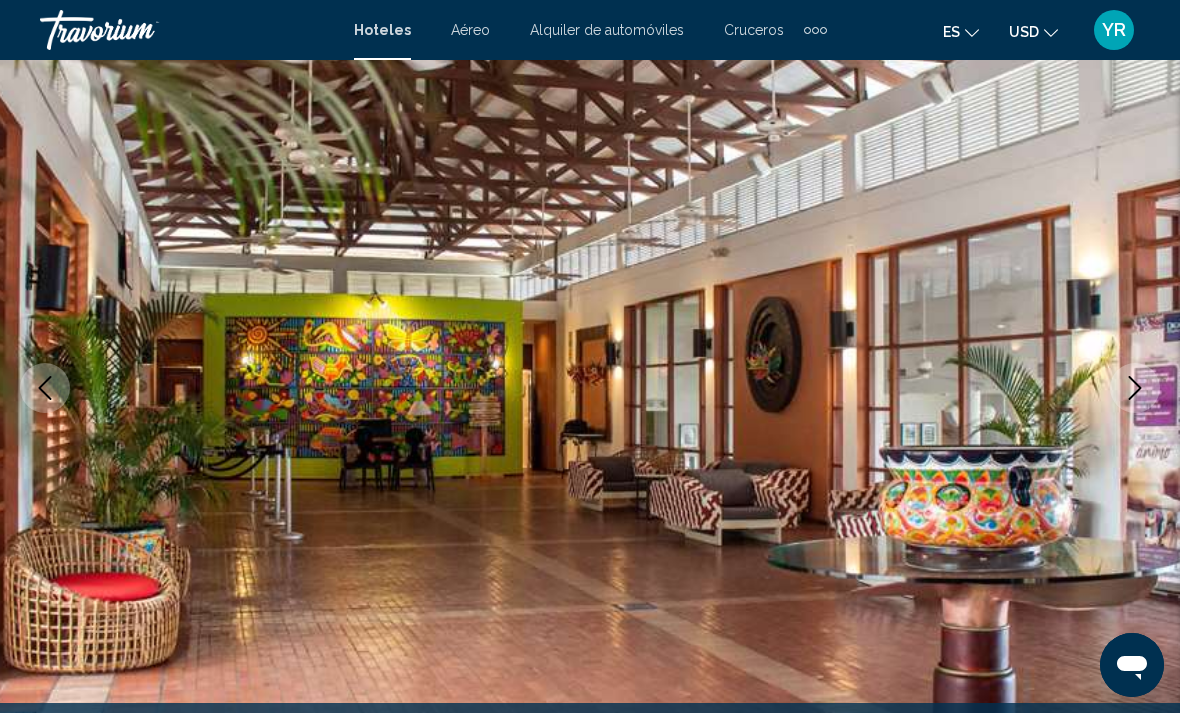click 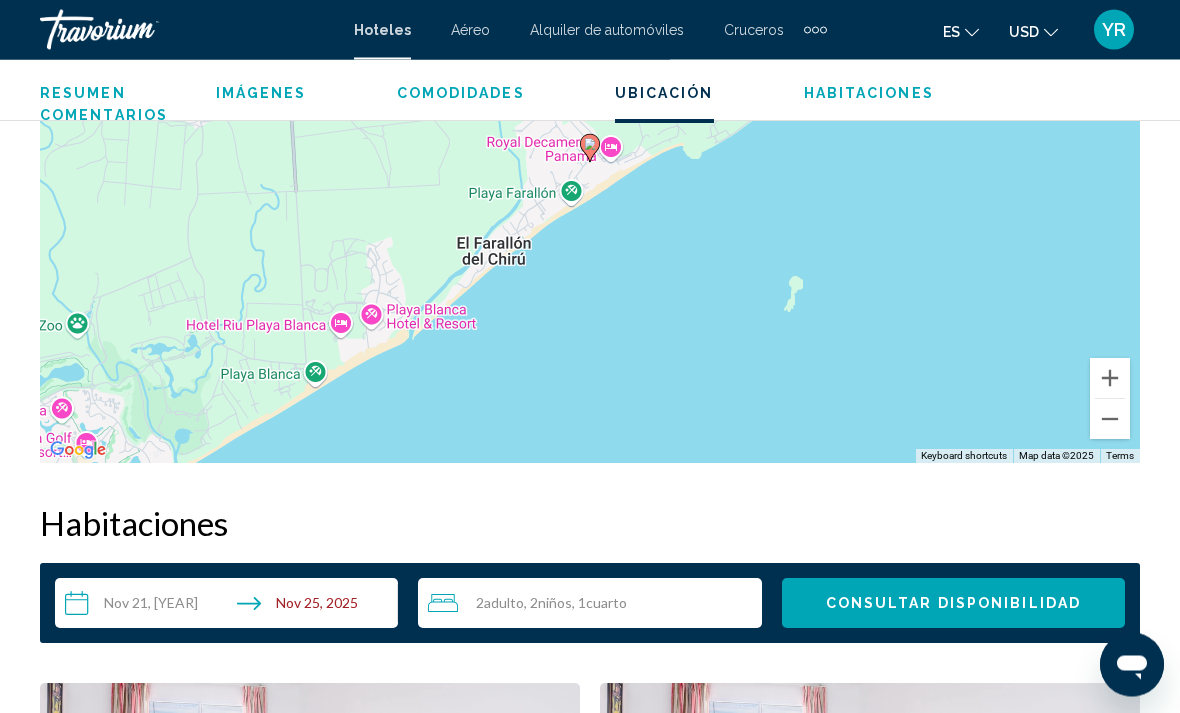 scroll, scrollTop: 2499, scrollLeft: 0, axis: vertical 